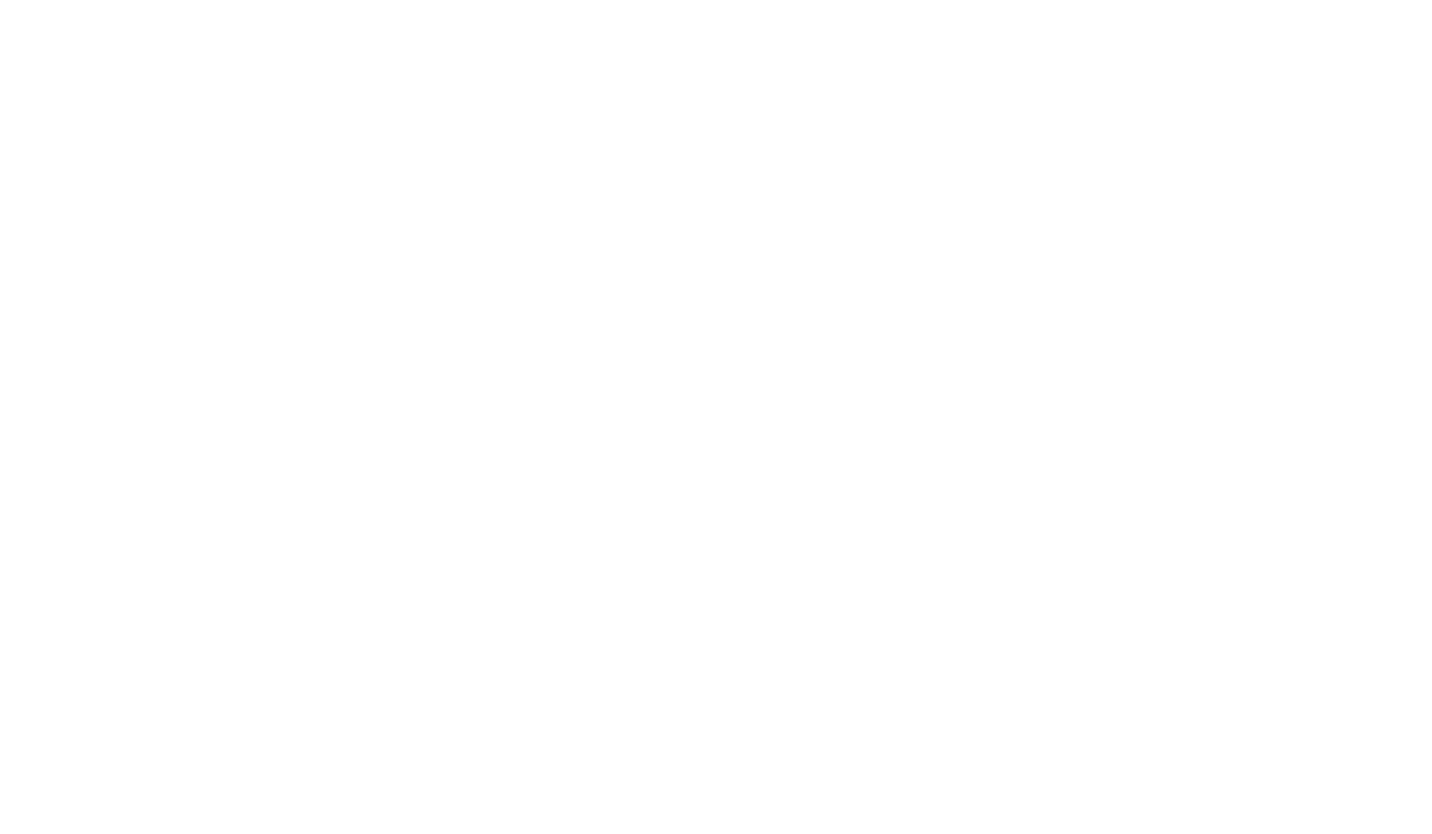scroll, scrollTop: 0, scrollLeft: 0, axis: both 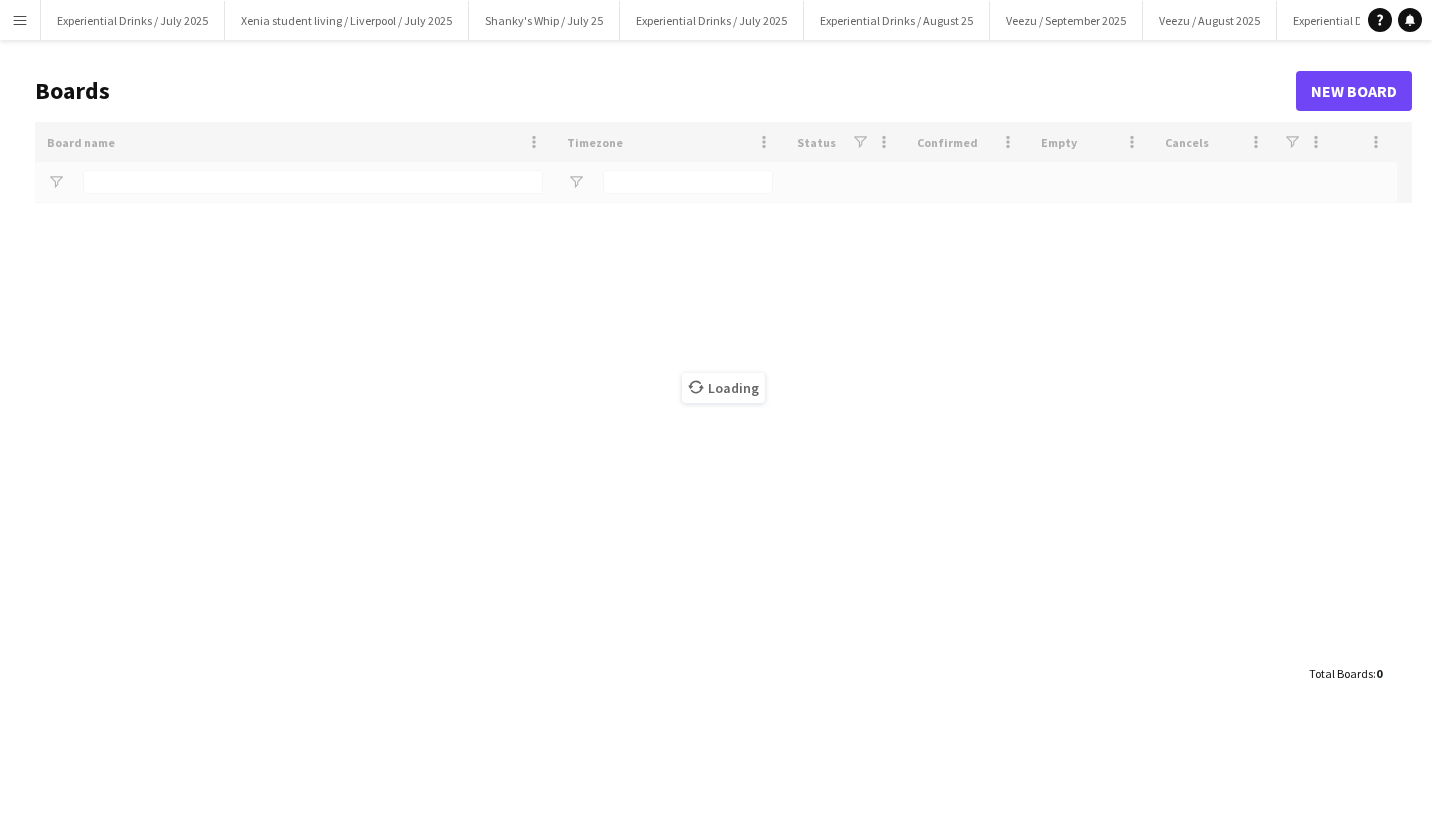 type on "******" 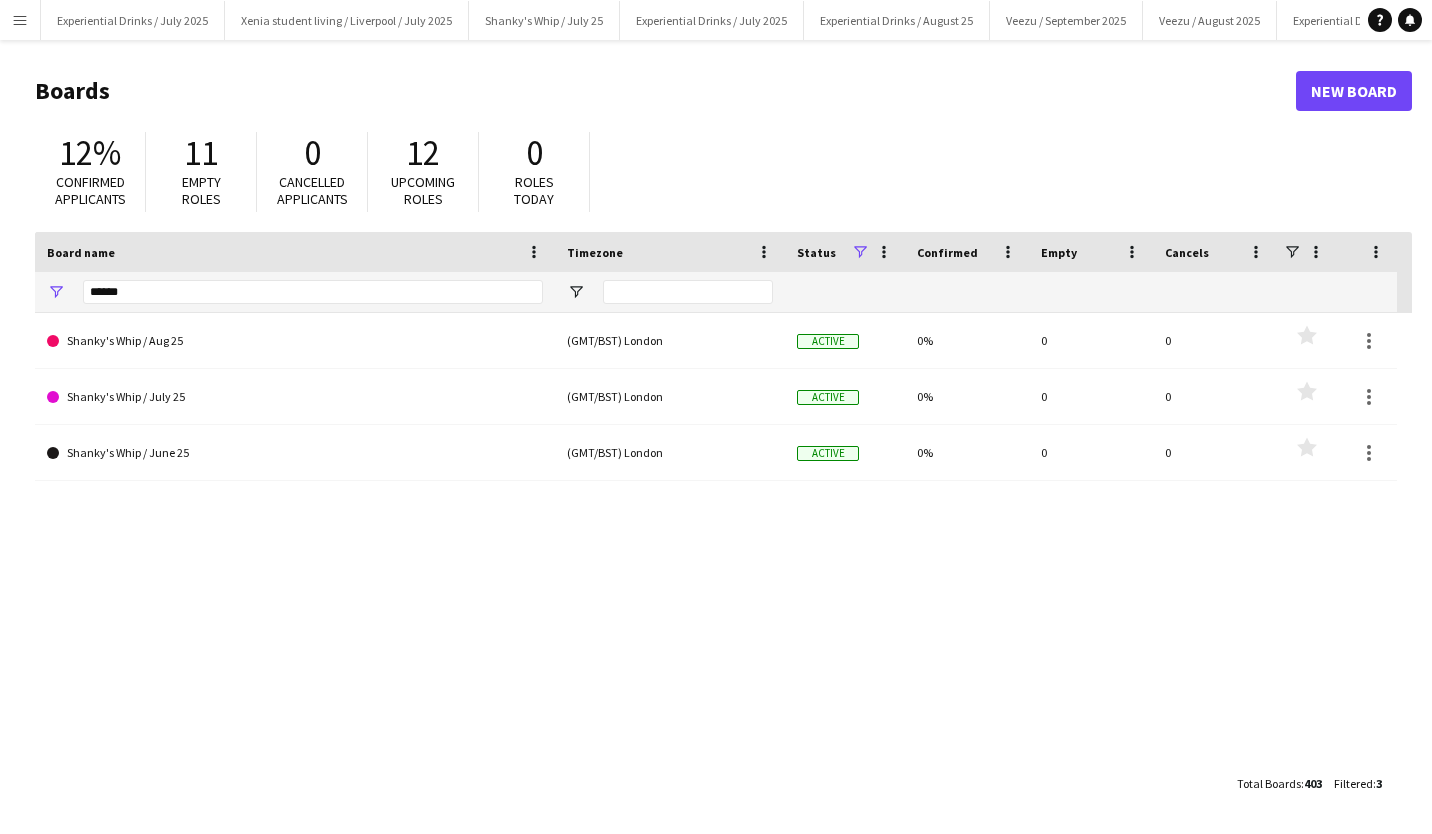 scroll, scrollTop: 0, scrollLeft: 0, axis: both 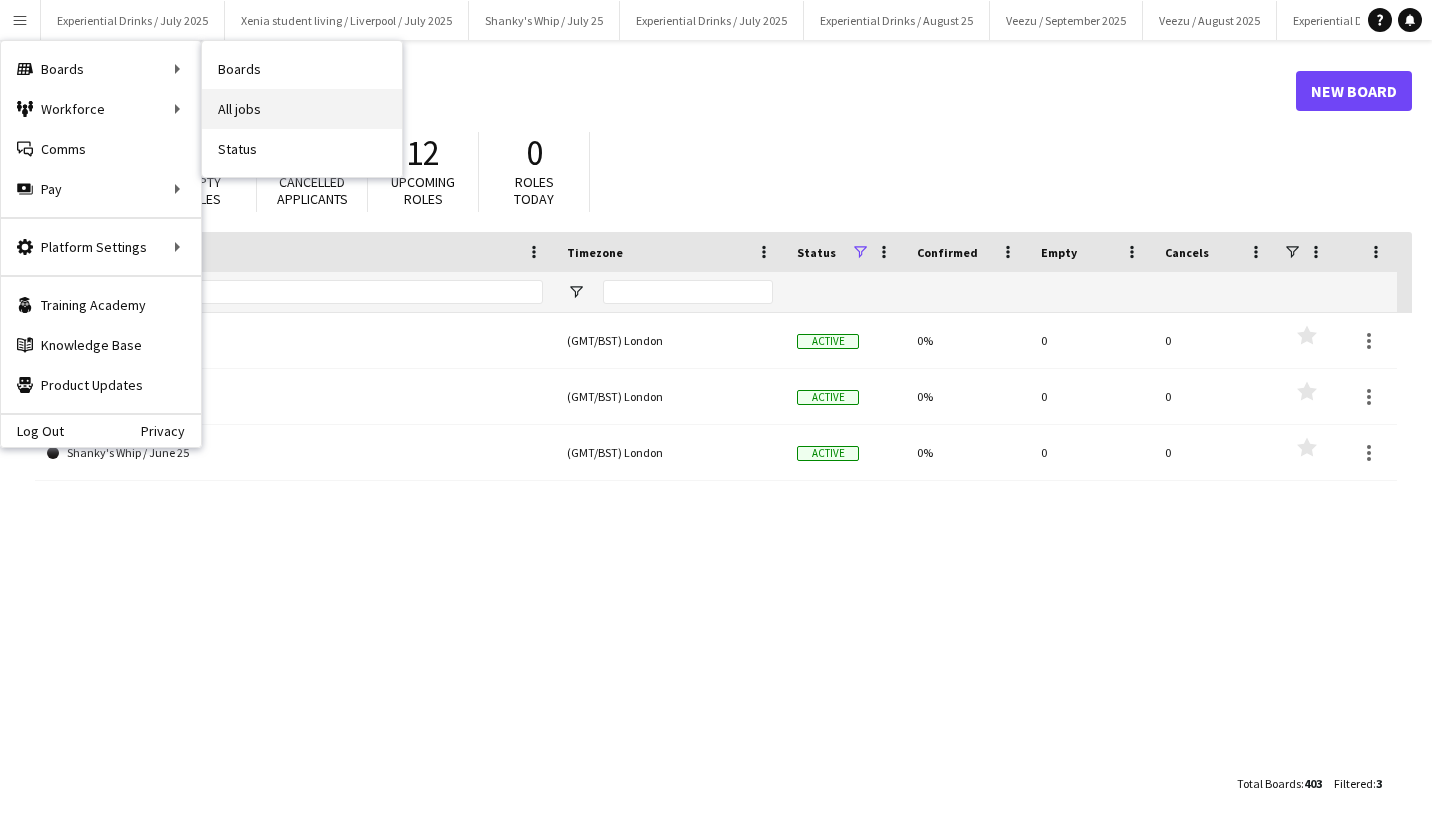 click on "All jobs" at bounding box center (302, 109) 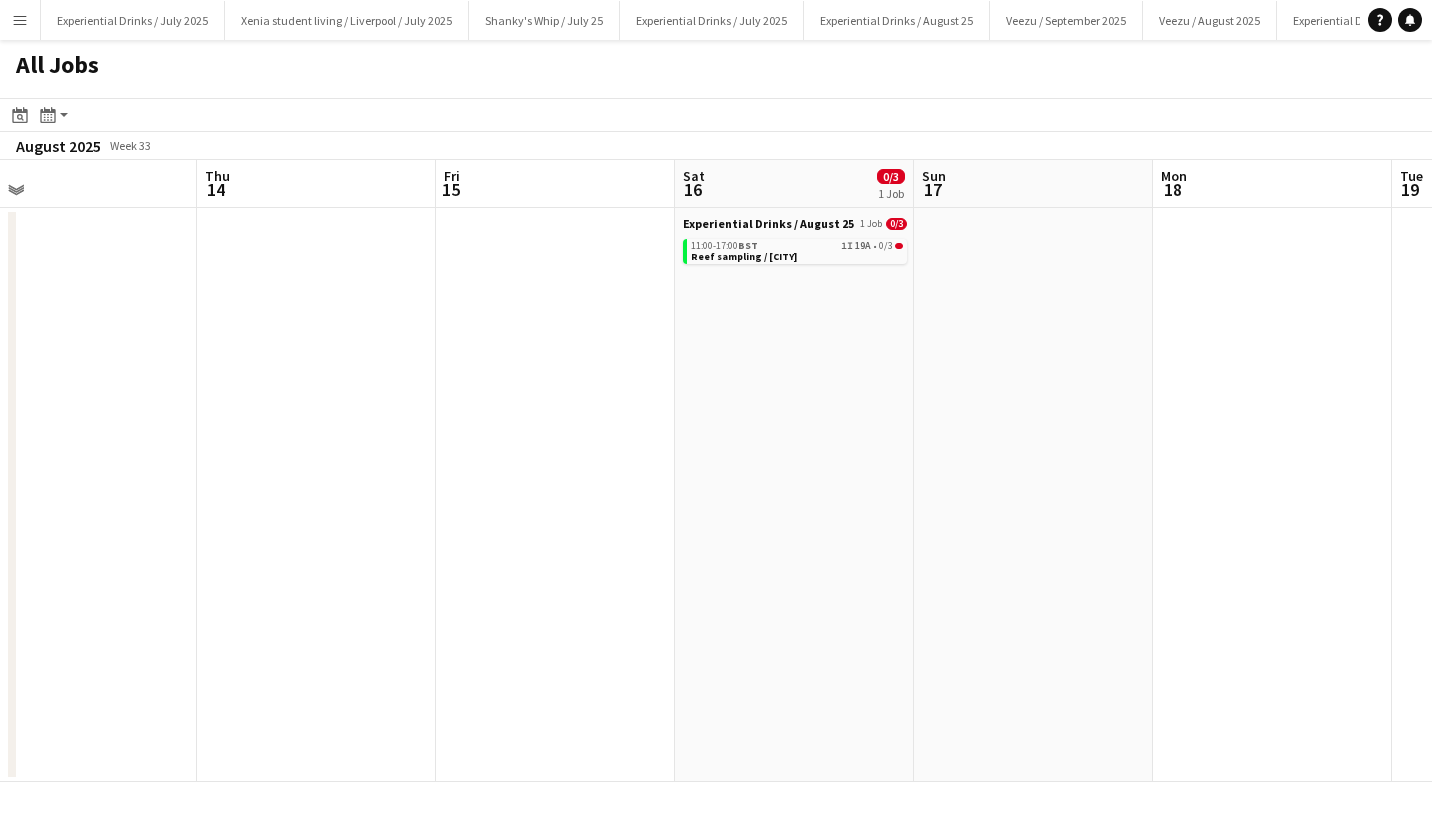 scroll, scrollTop: 0, scrollLeft: 760, axis: horizontal 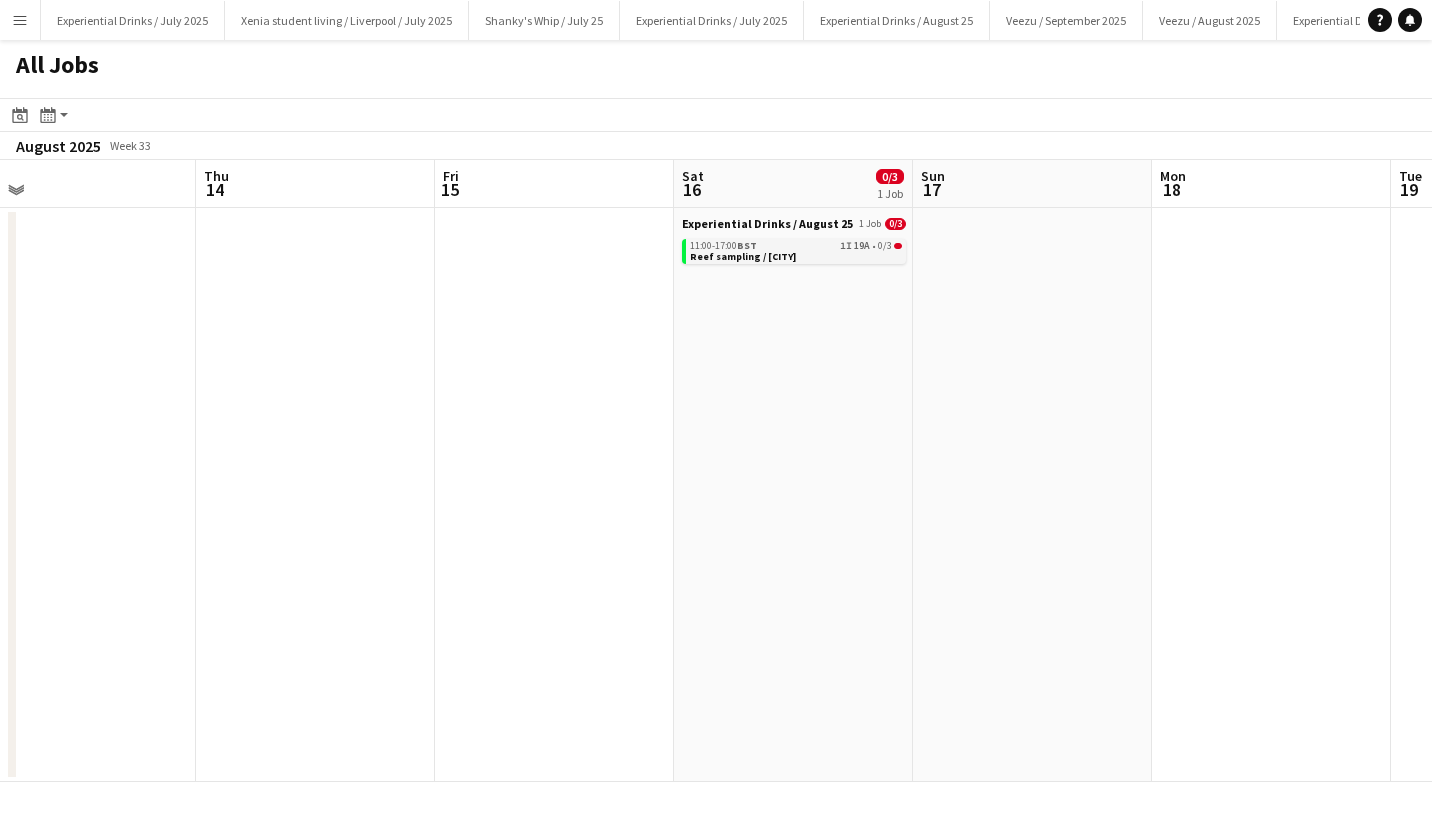 click on "Reef sampling / [CITY]" at bounding box center [743, 256] 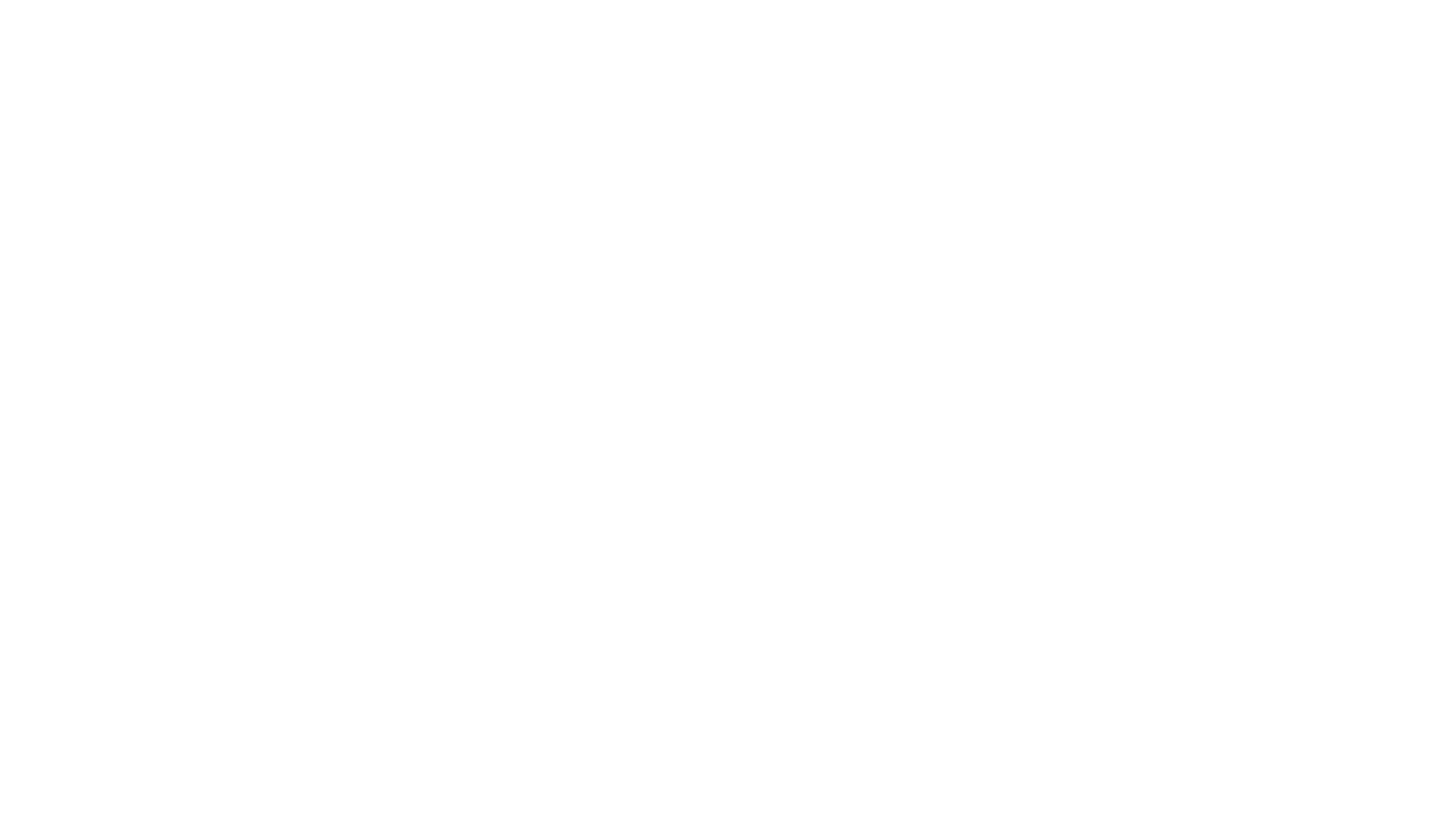 scroll, scrollTop: 0, scrollLeft: 0, axis: both 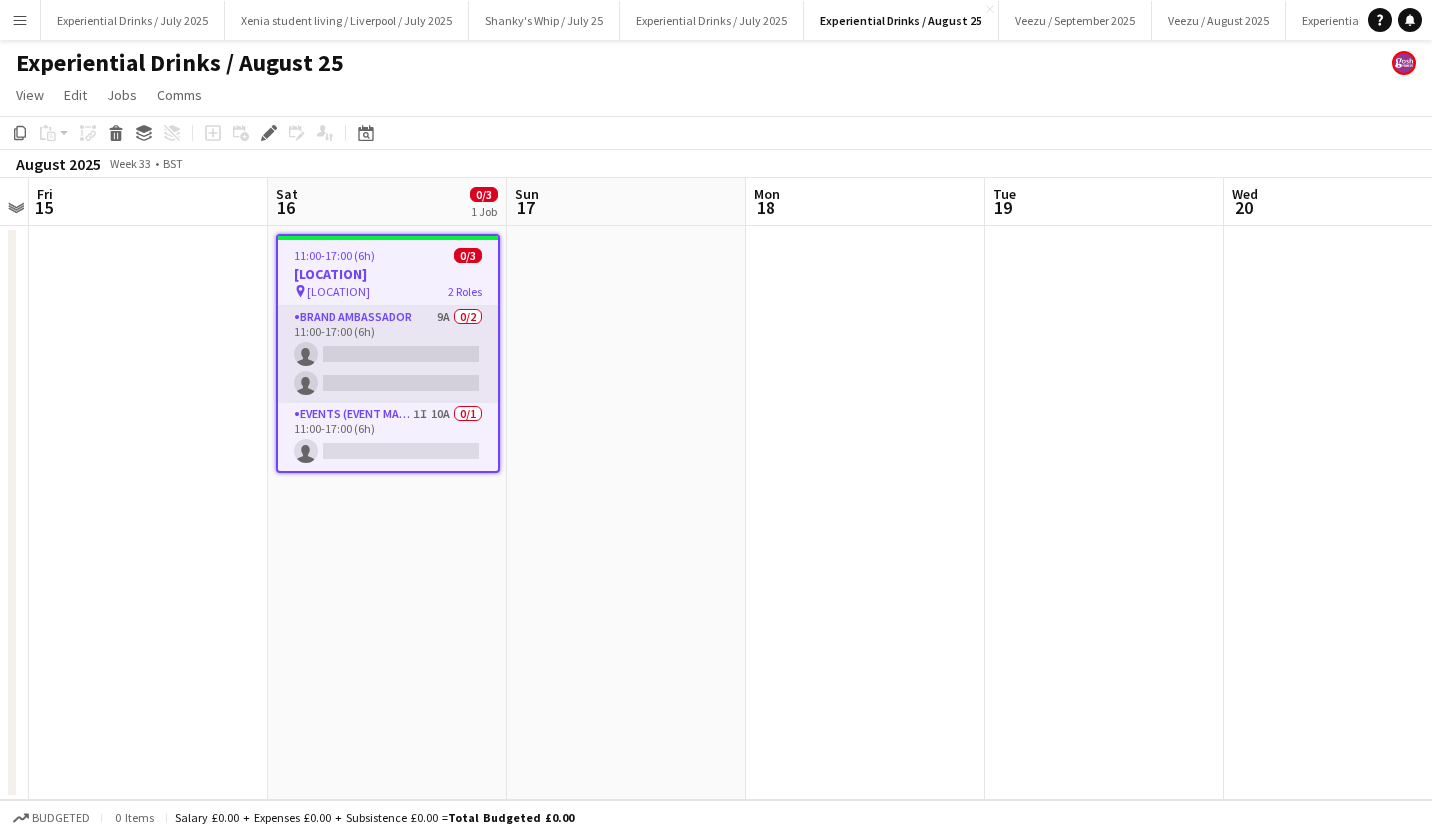 click on "Brand Ambassador   9A   0/2   11:00-17:00 (6h)
single-neutral-actions
single-neutral-actions" at bounding box center [388, 354] 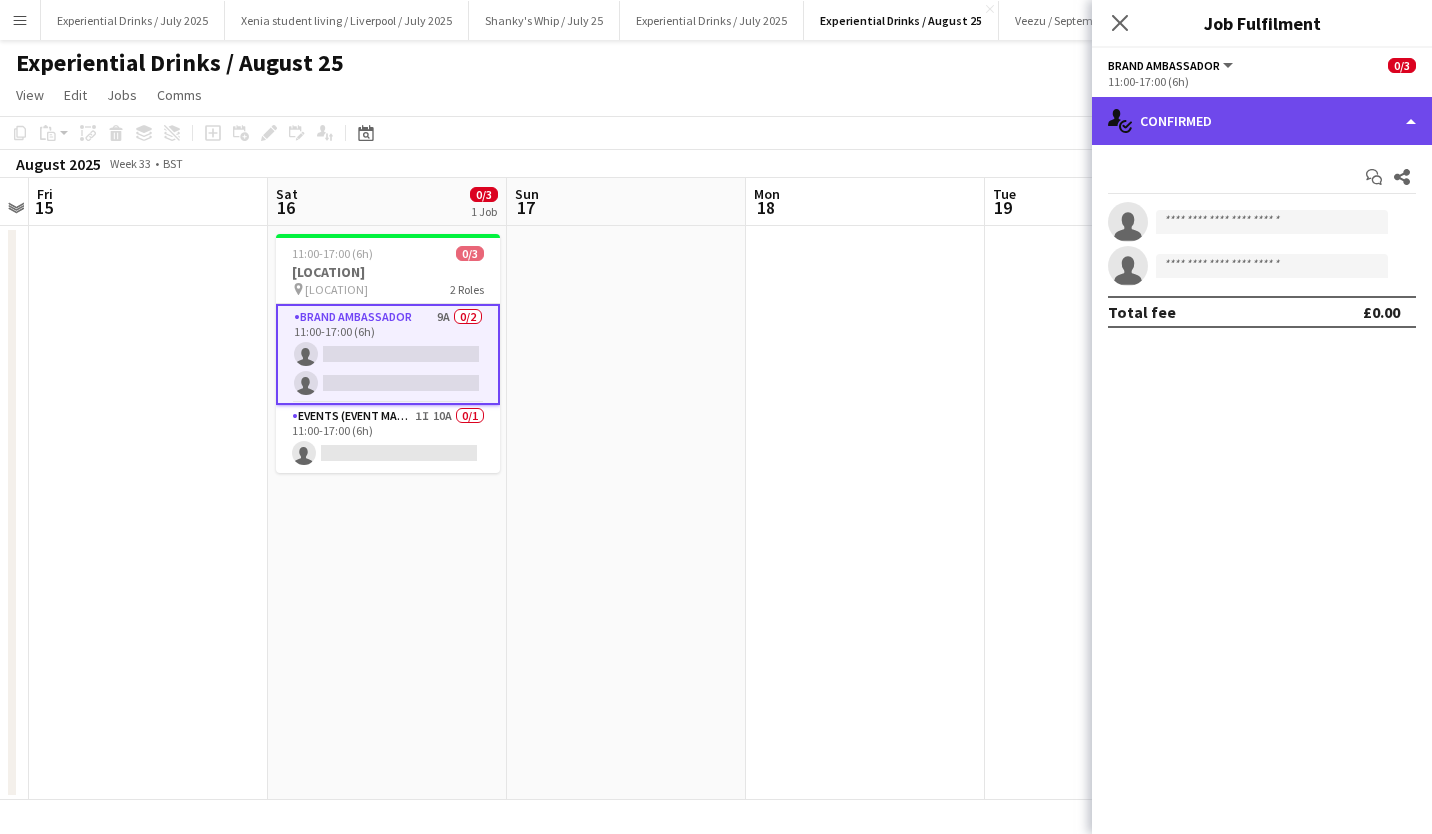 click on "single-neutral-actions-check-2
Confirmed" 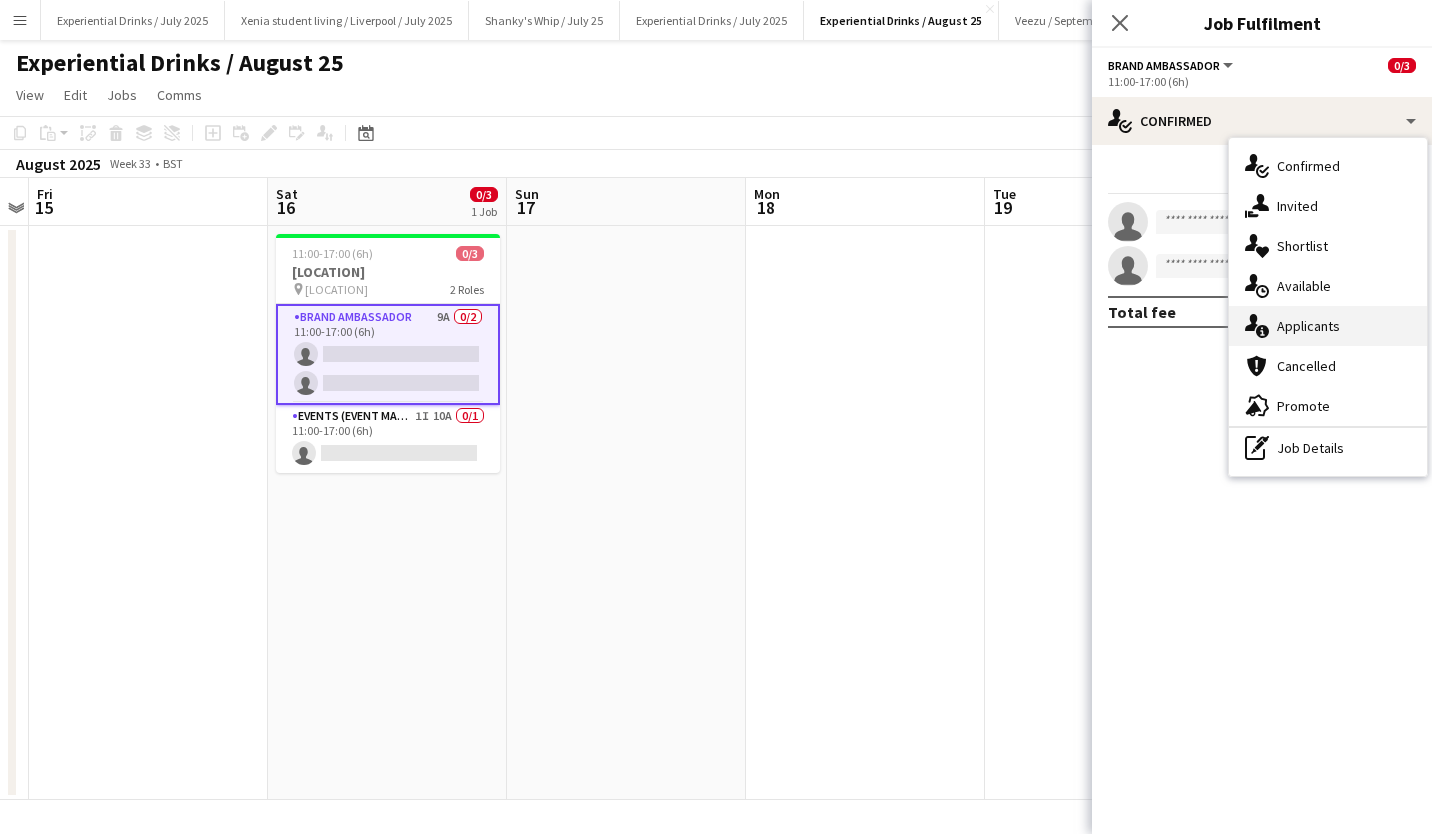 click on "single-neutral-actions-information
Applicants" at bounding box center (1328, 326) 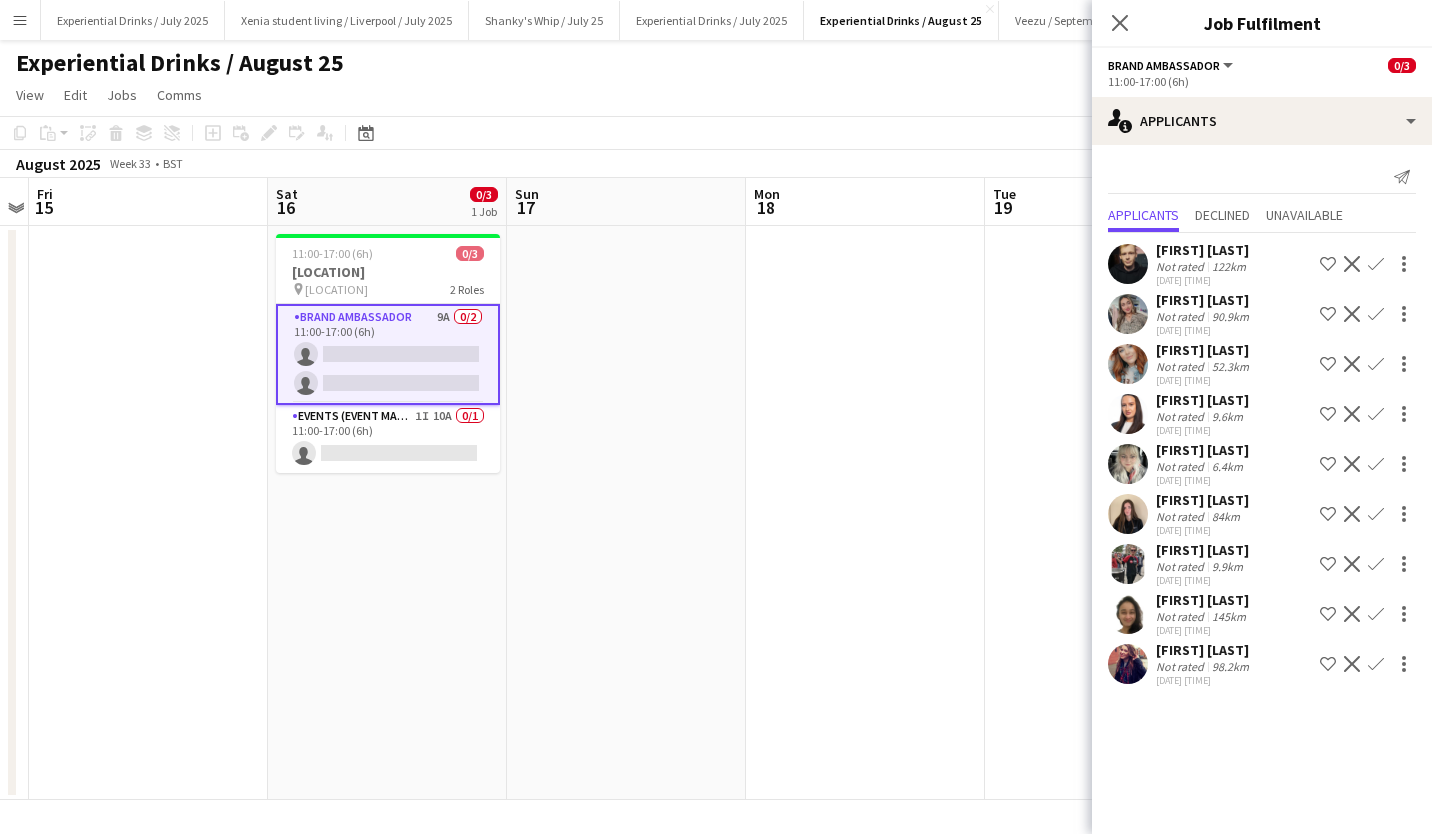 click on "Lillie Howes" at bounding box center [1202, 450] 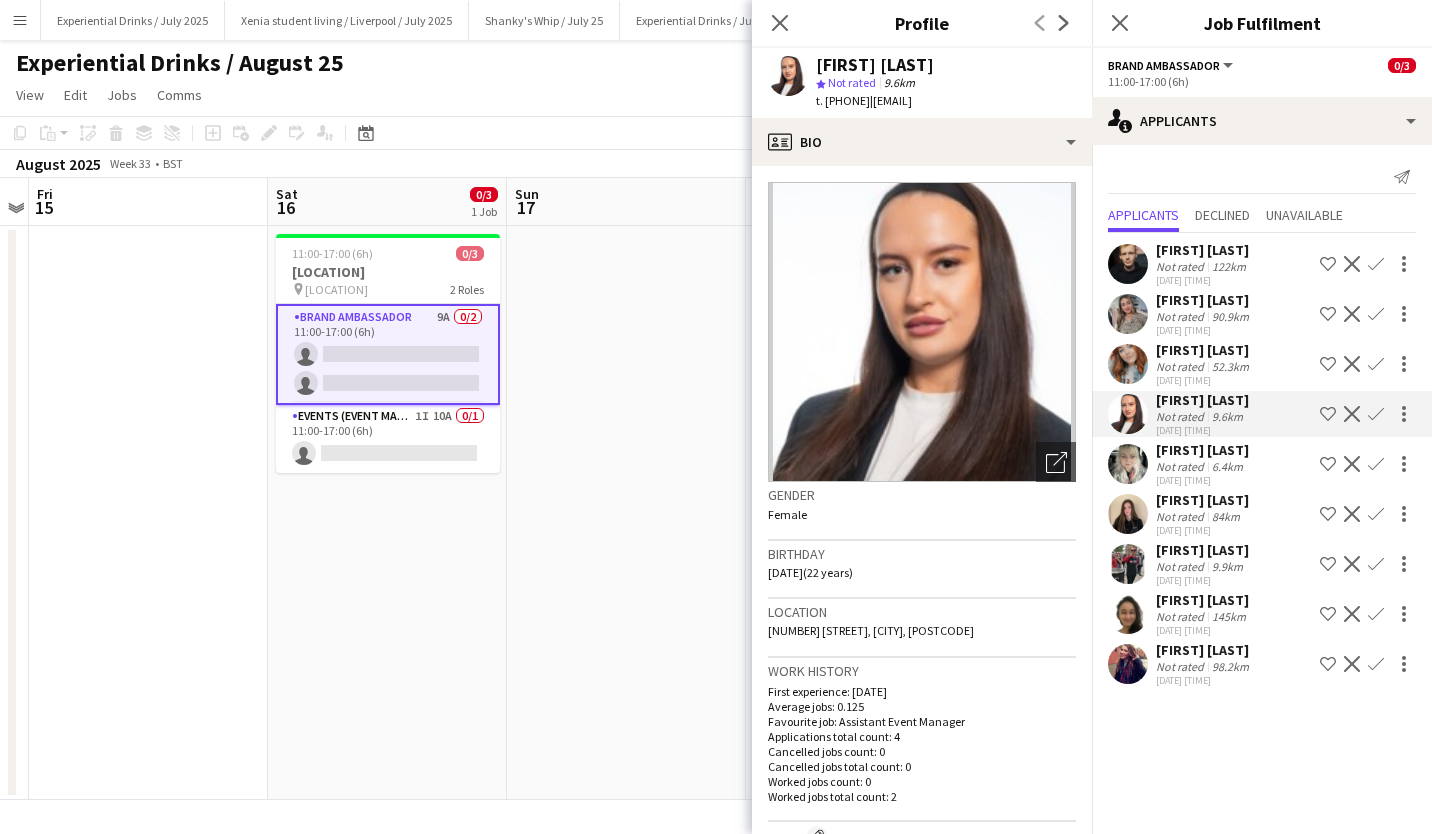 click on "Adlina Othman" at bounding box center [1204, 650] 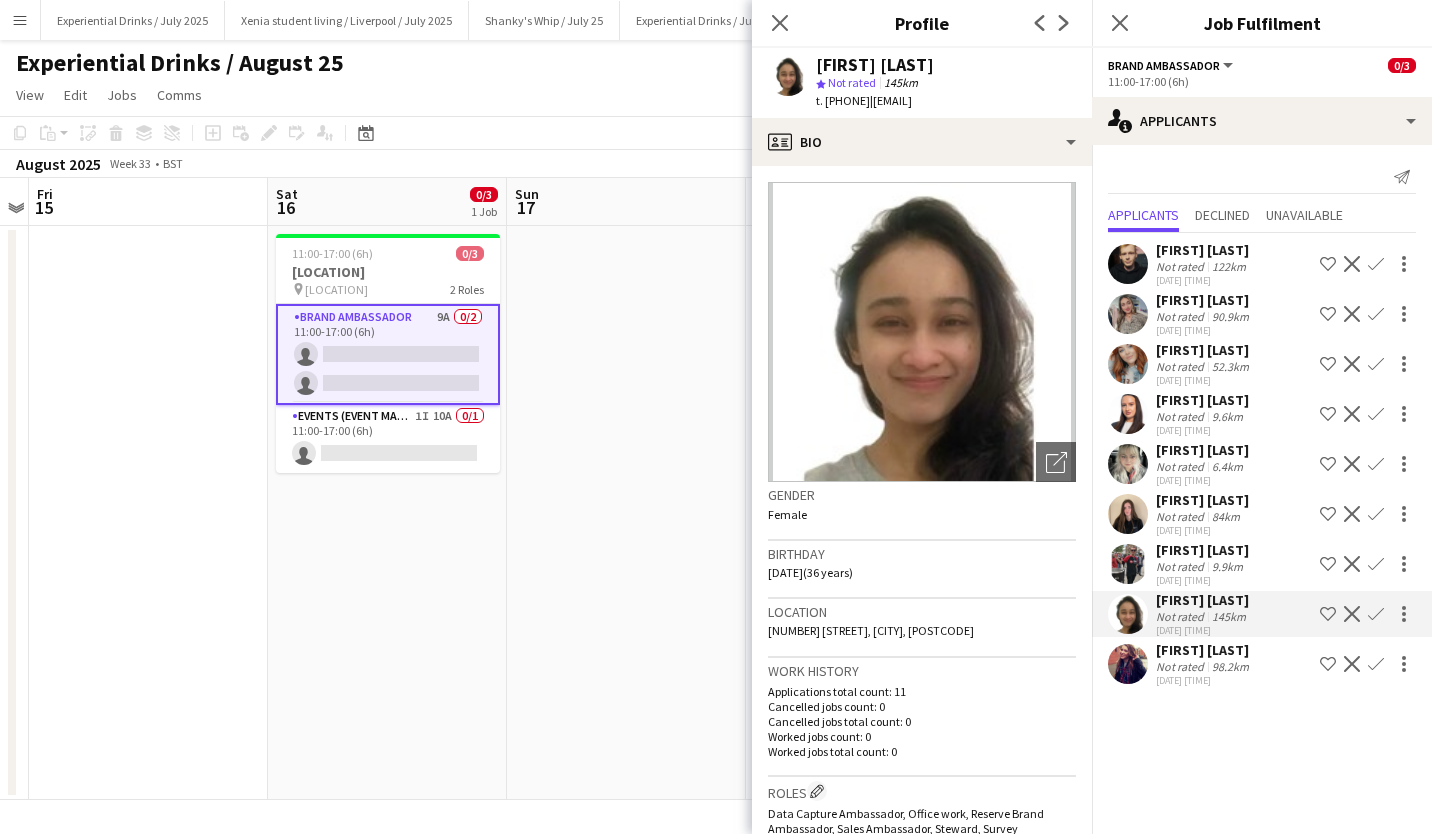 click on "Laura Morley" 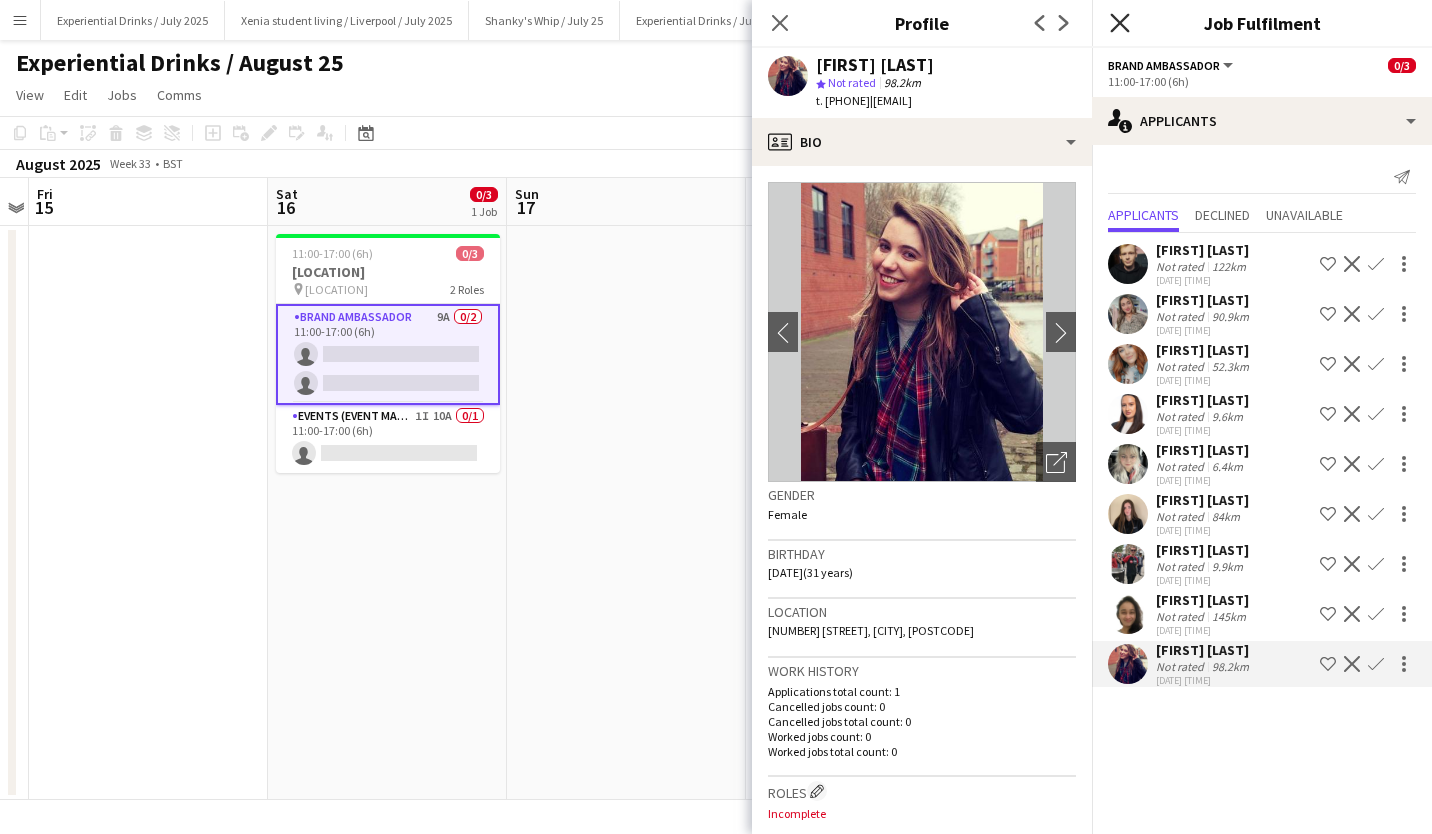 click on "Close pop-in" 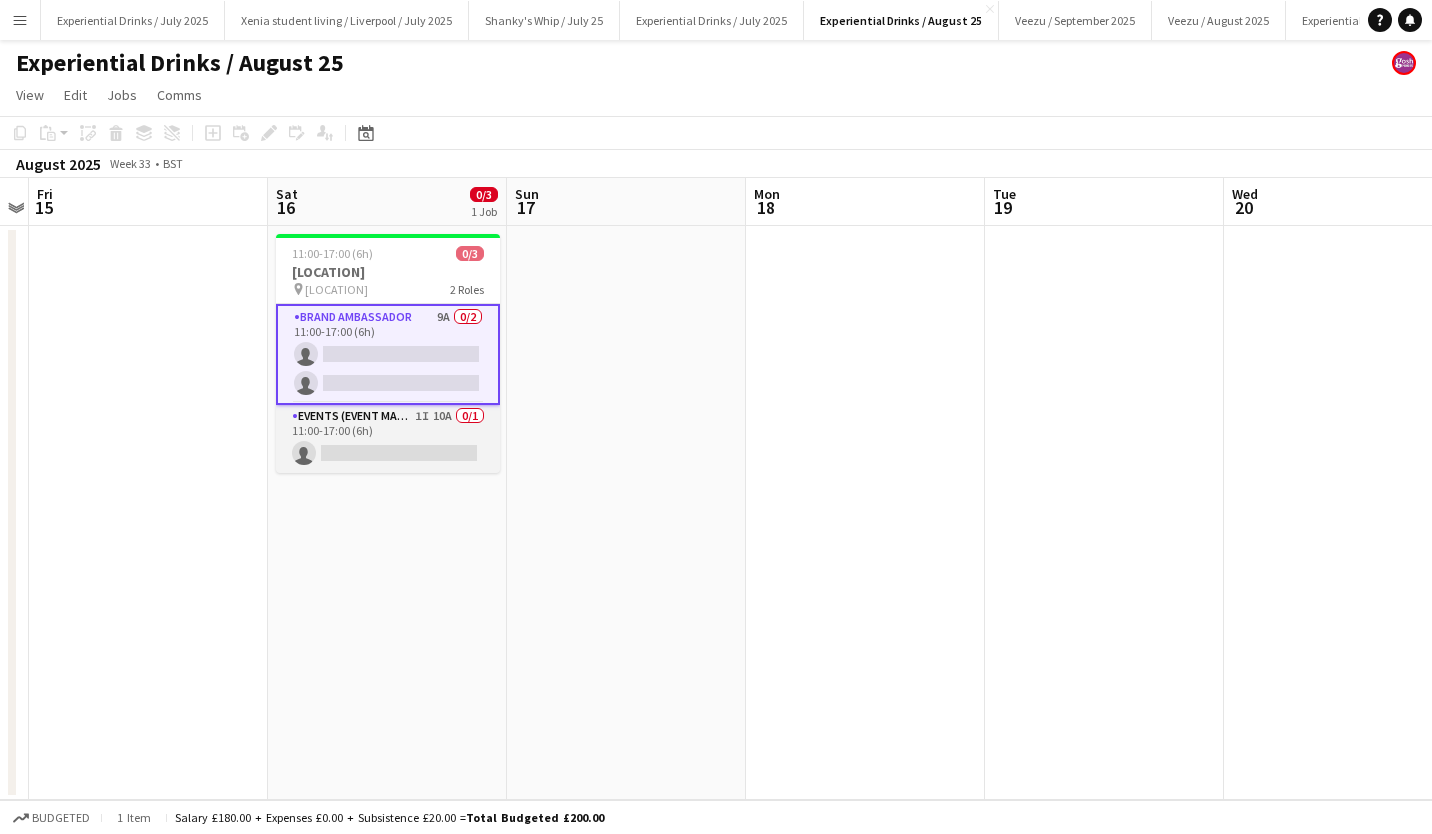 click on "Events (Event Manager)   1I   10A   0/1   11:00-17:00 (6h)
single-neutral-actions" at bounding box center [388, 439] 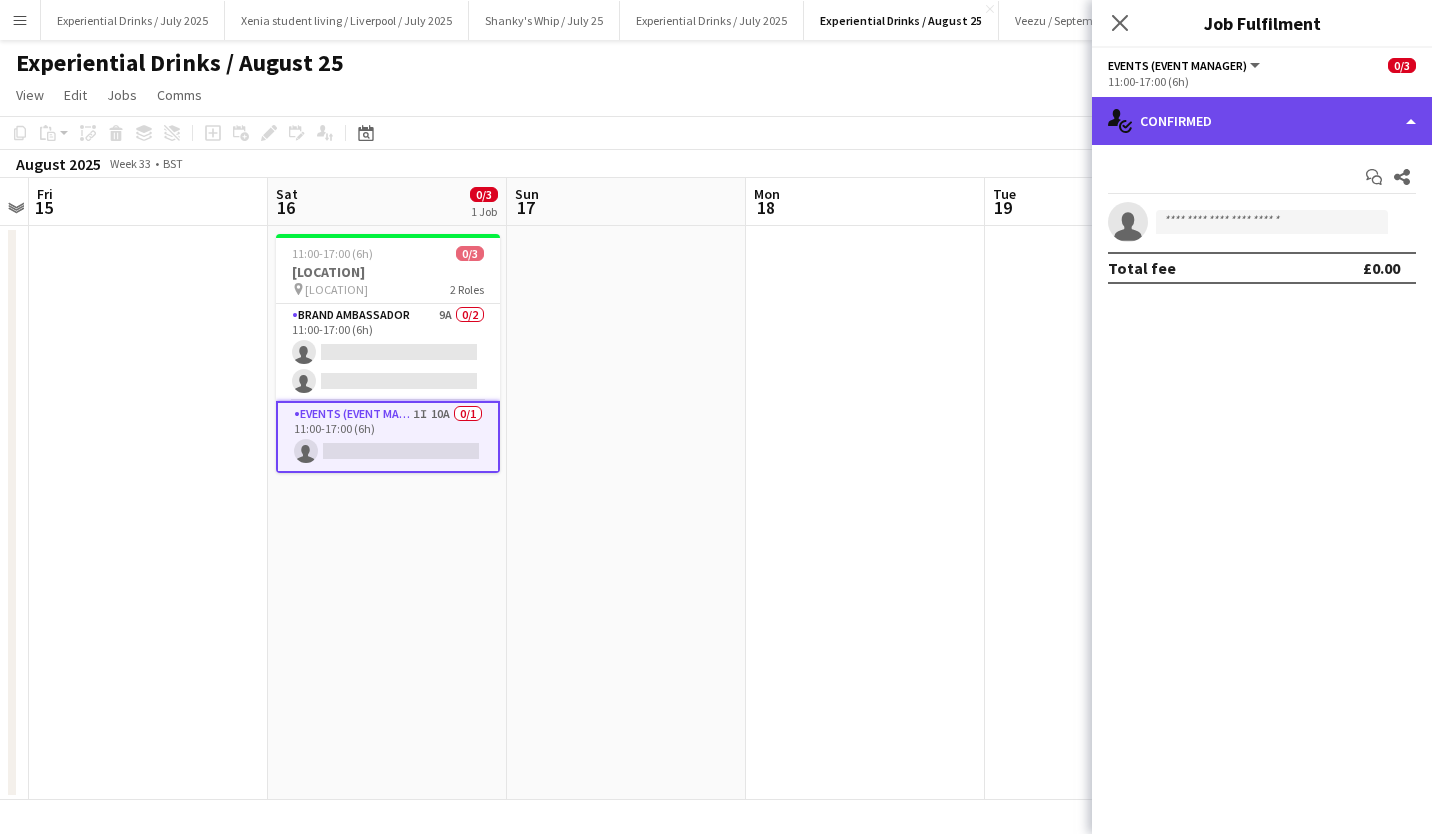 click on "single-neutral-actions-check-2
Confirmed" 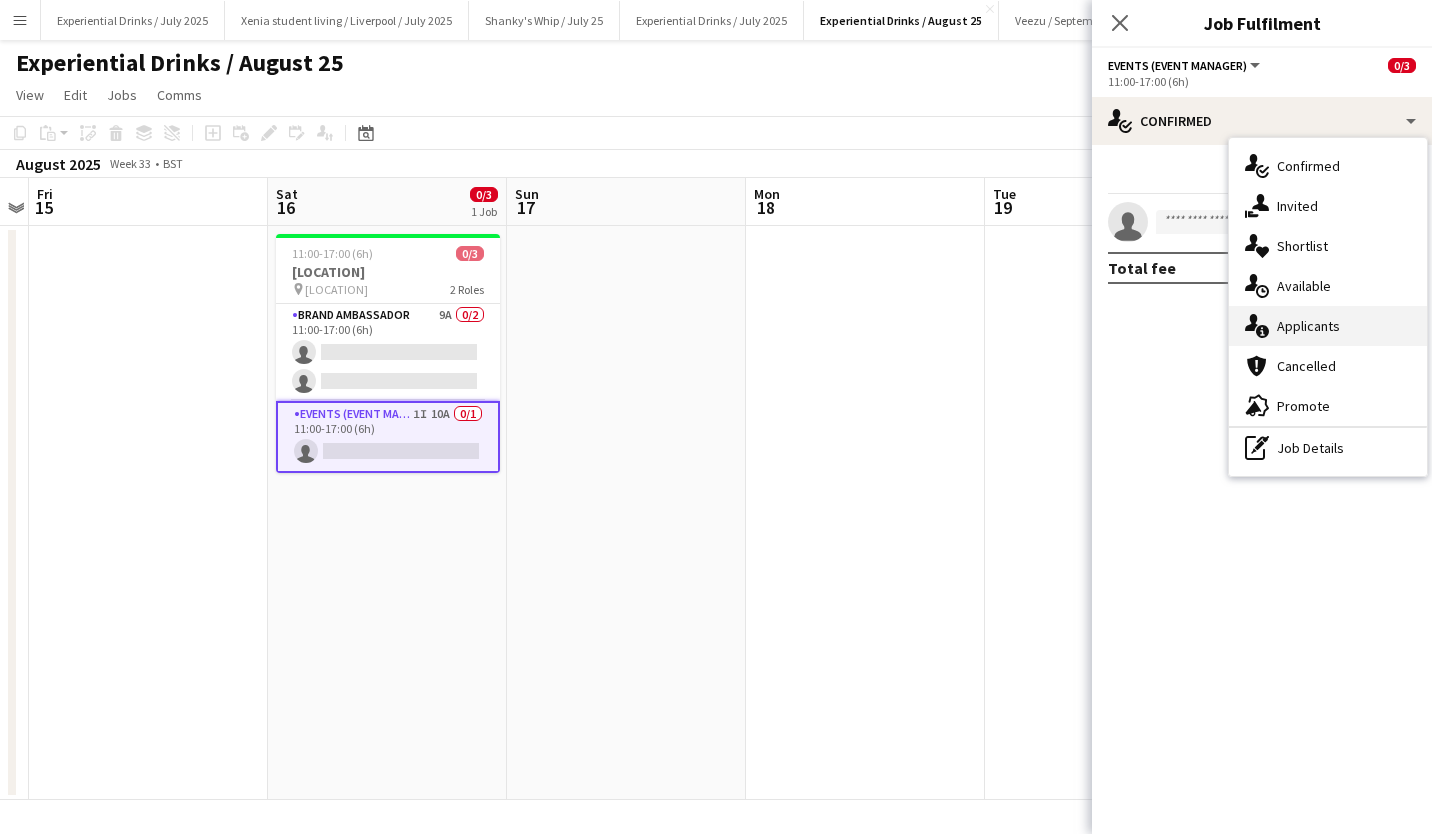 click on "single-neutral-actions-information
Applicants" at bounding box center [1328, 326] 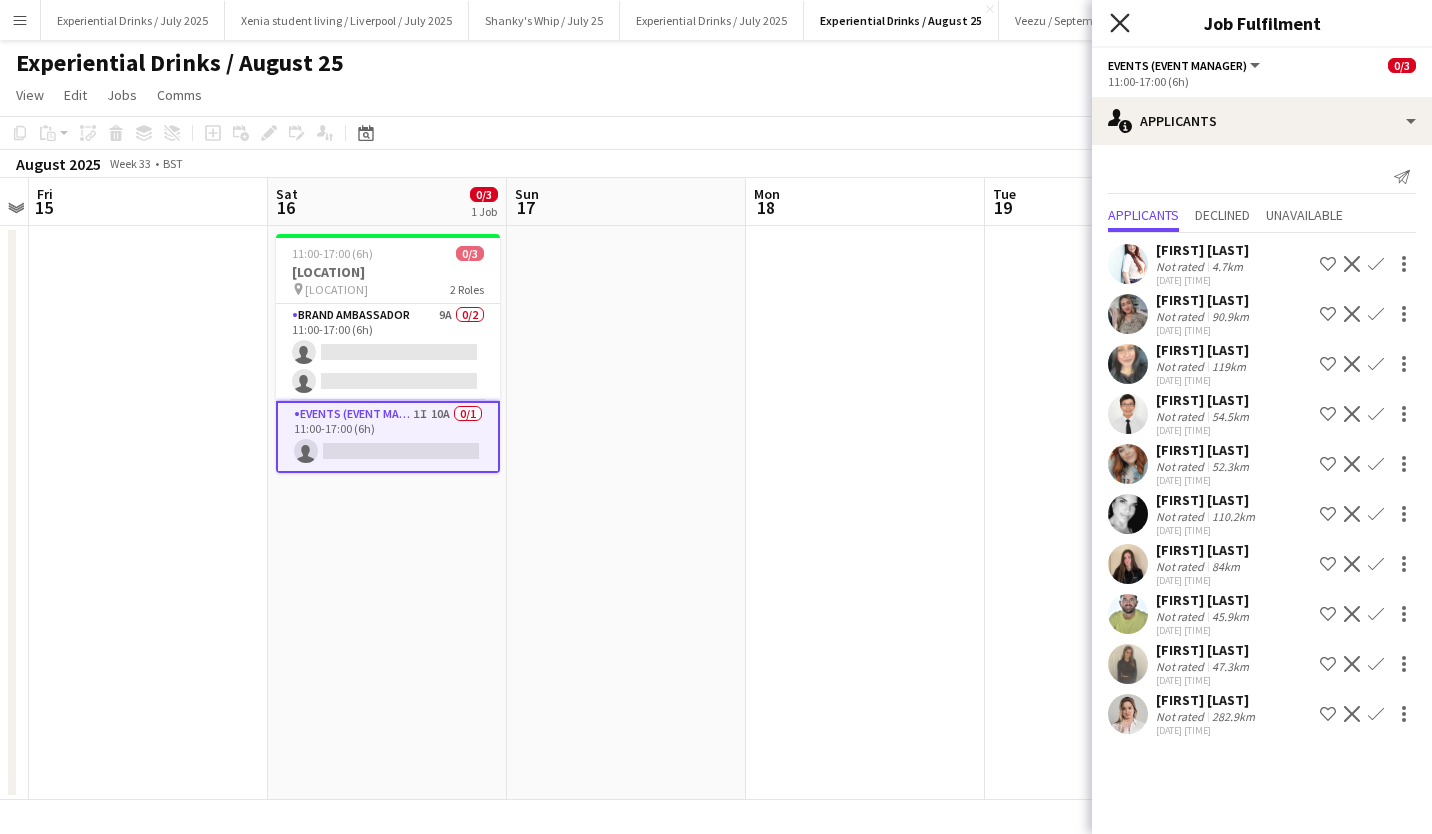 click 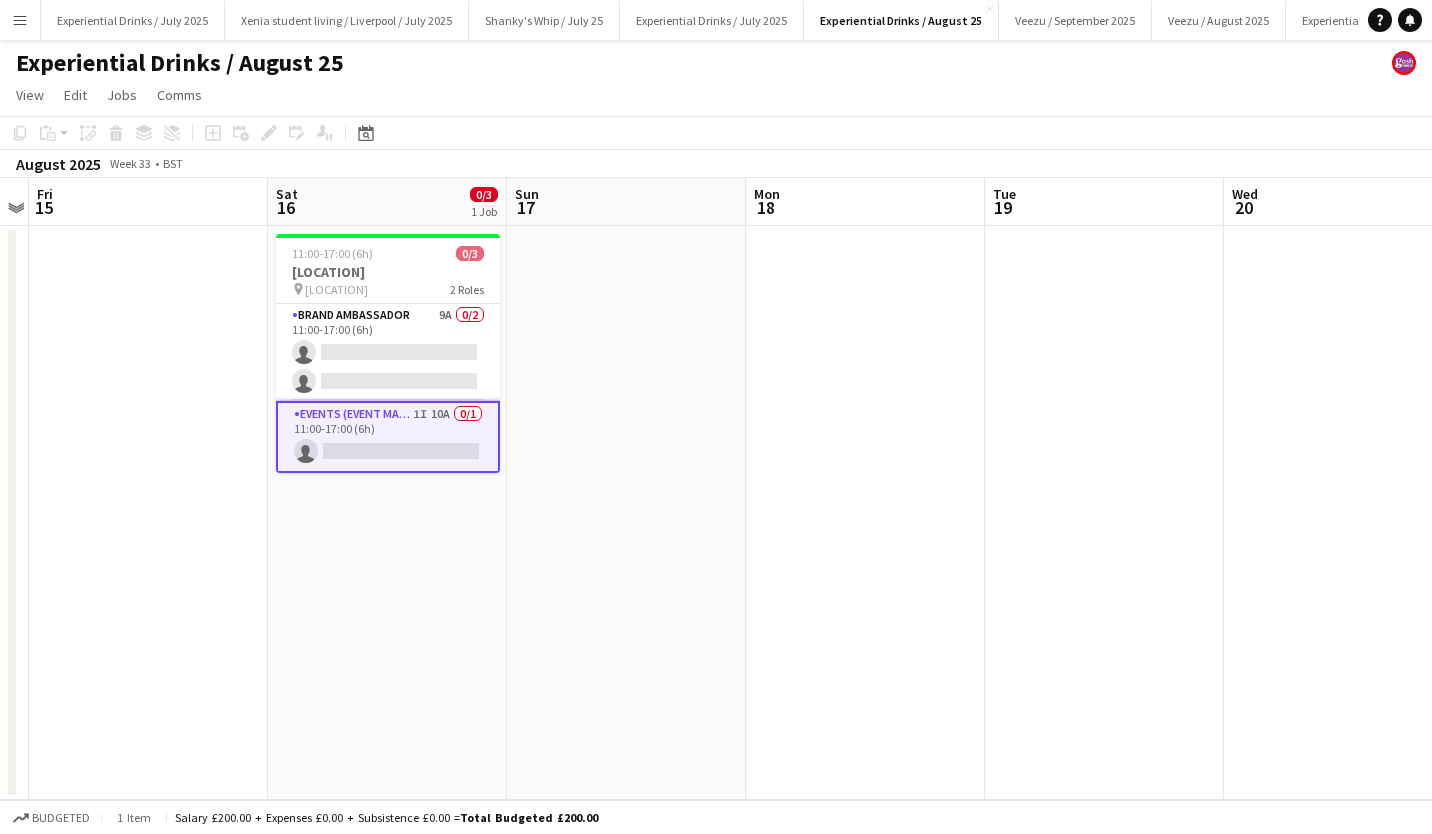 scroll, scrollTop: 0, scrollLeft: 529, axis: horizontal 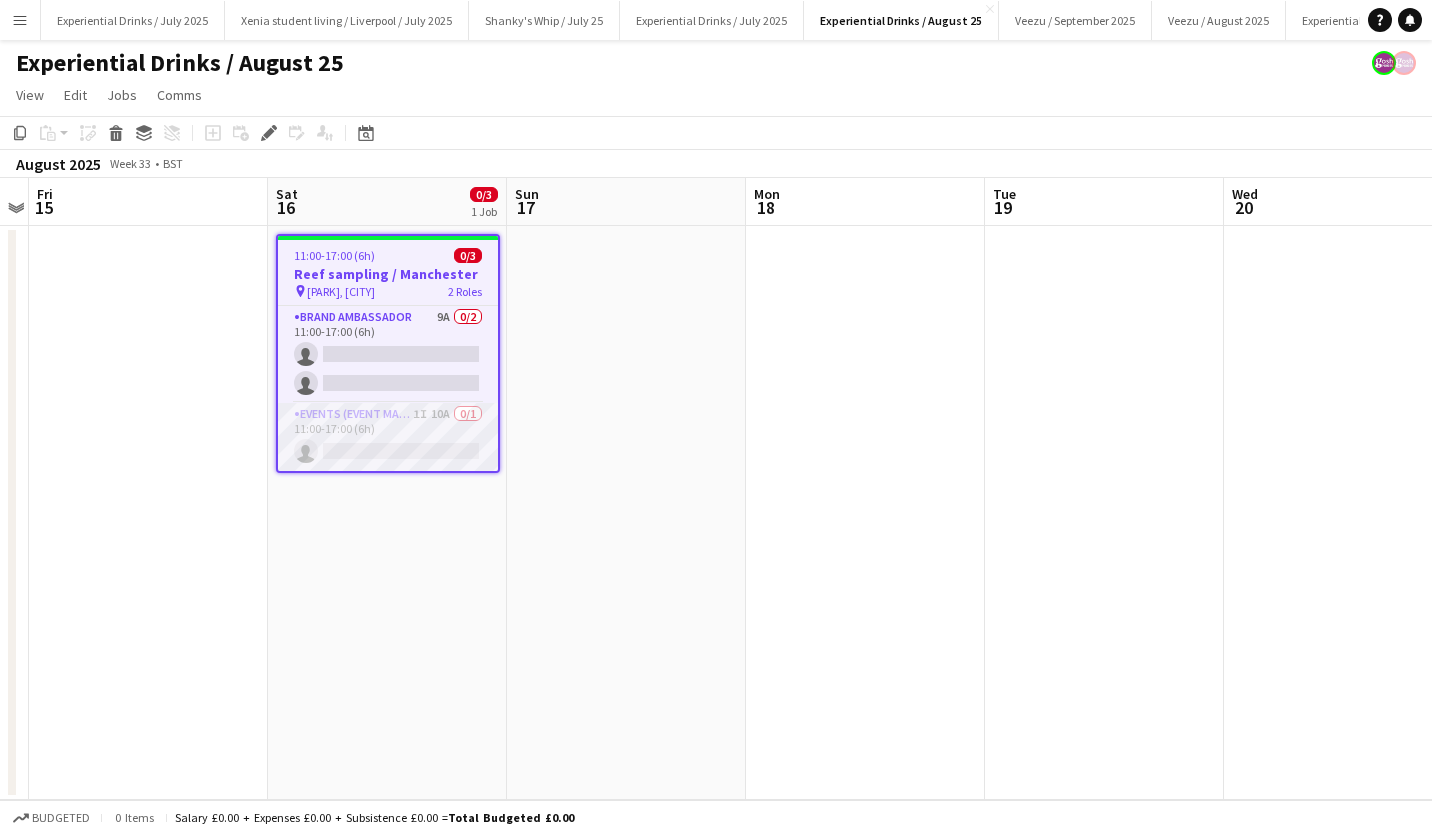 click on "Events (Event Manager)   1I   10A   0/1   11:00-17:00 (6h)
single-neutral-actions" at bounding box center (388, 437) 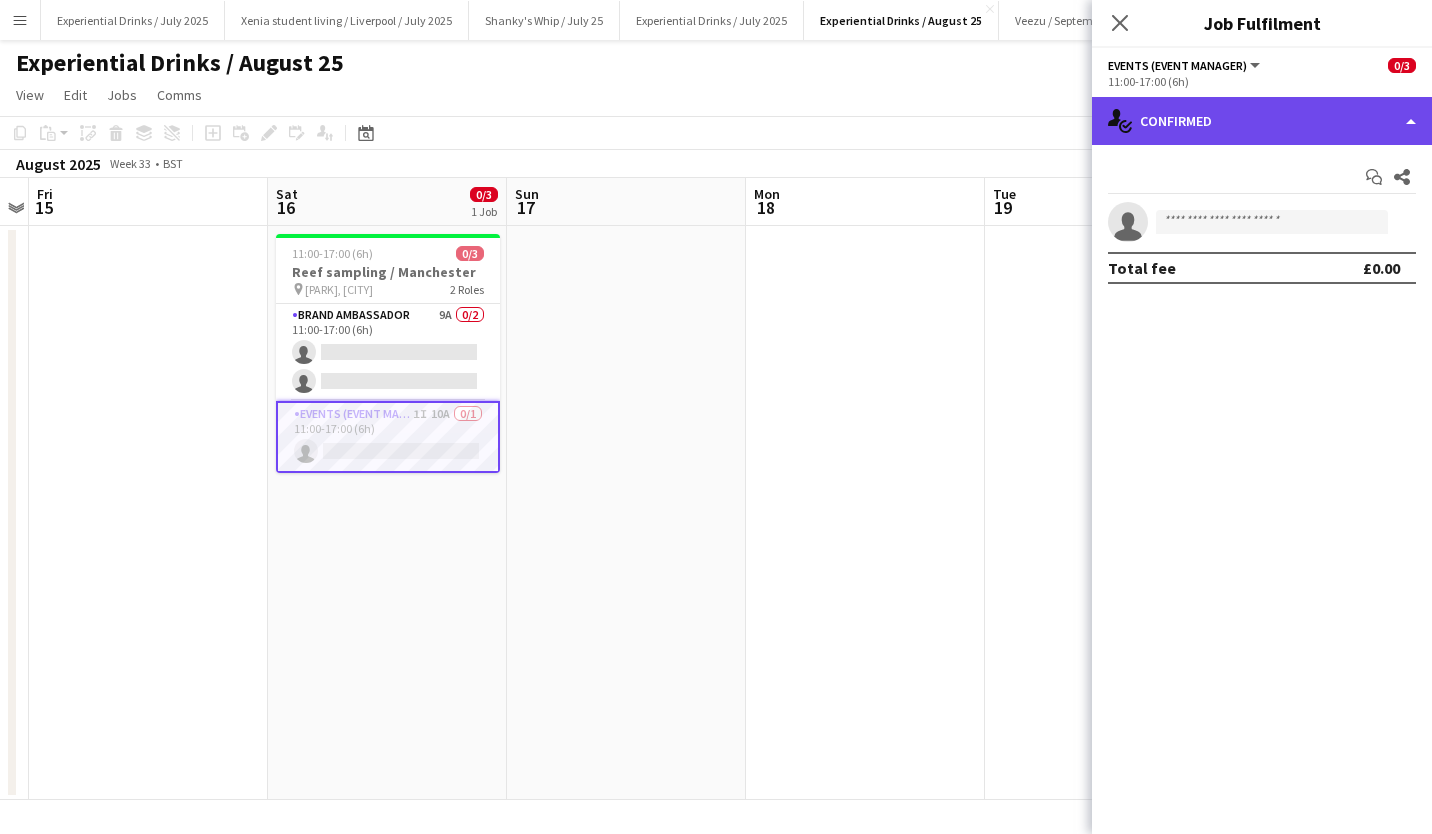 click on "single-neutral-actions-check-2
Confirmed" 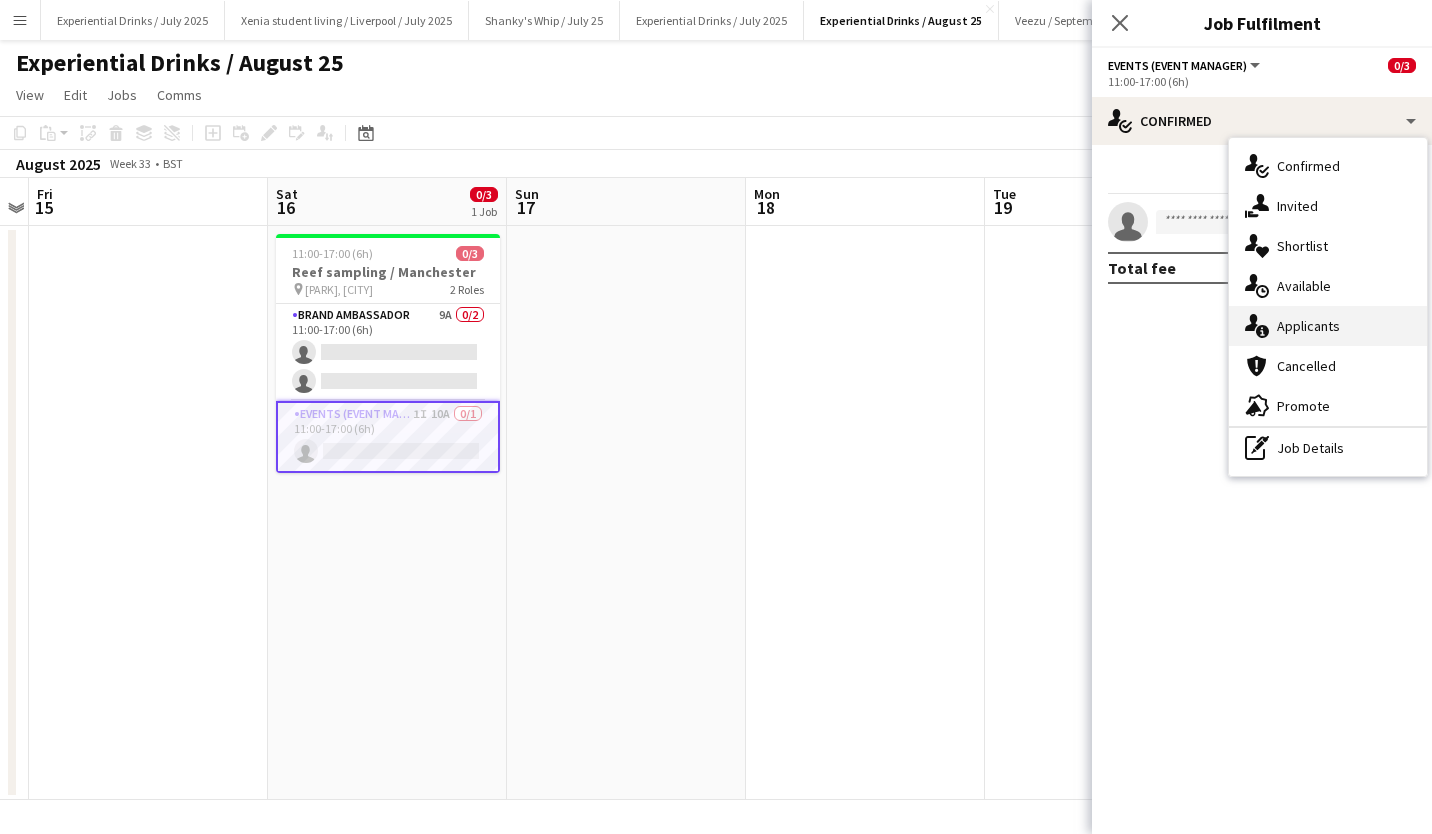click on "single-neutral-actions-information
Applicants" at bounding box center (1328, 326) 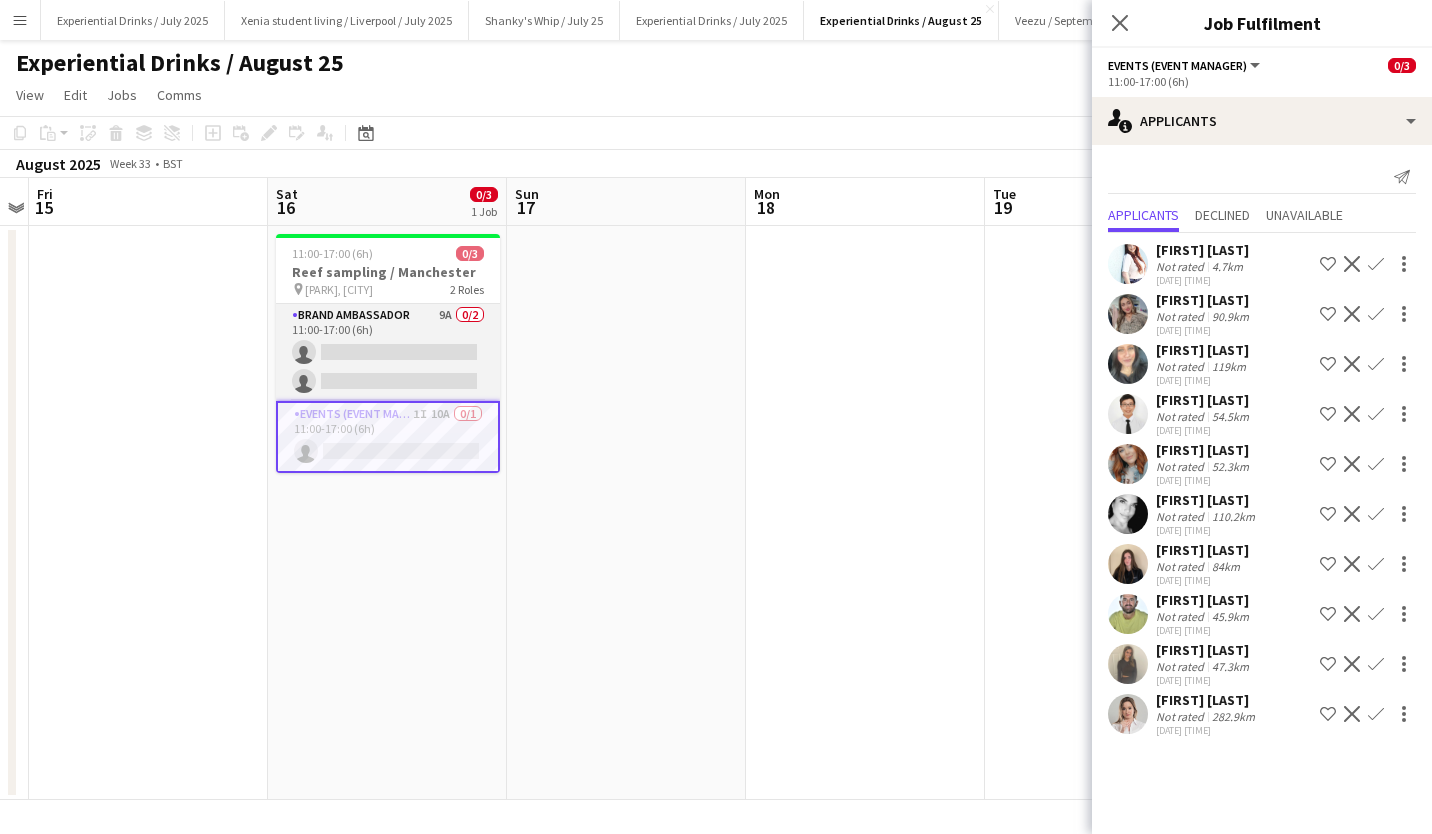 click on "Brand Ambassador   9A   0/2   11:00-17:00 (6h)
single-neutral-actions
single-neutral-actions" at bounding box center [388, 352] 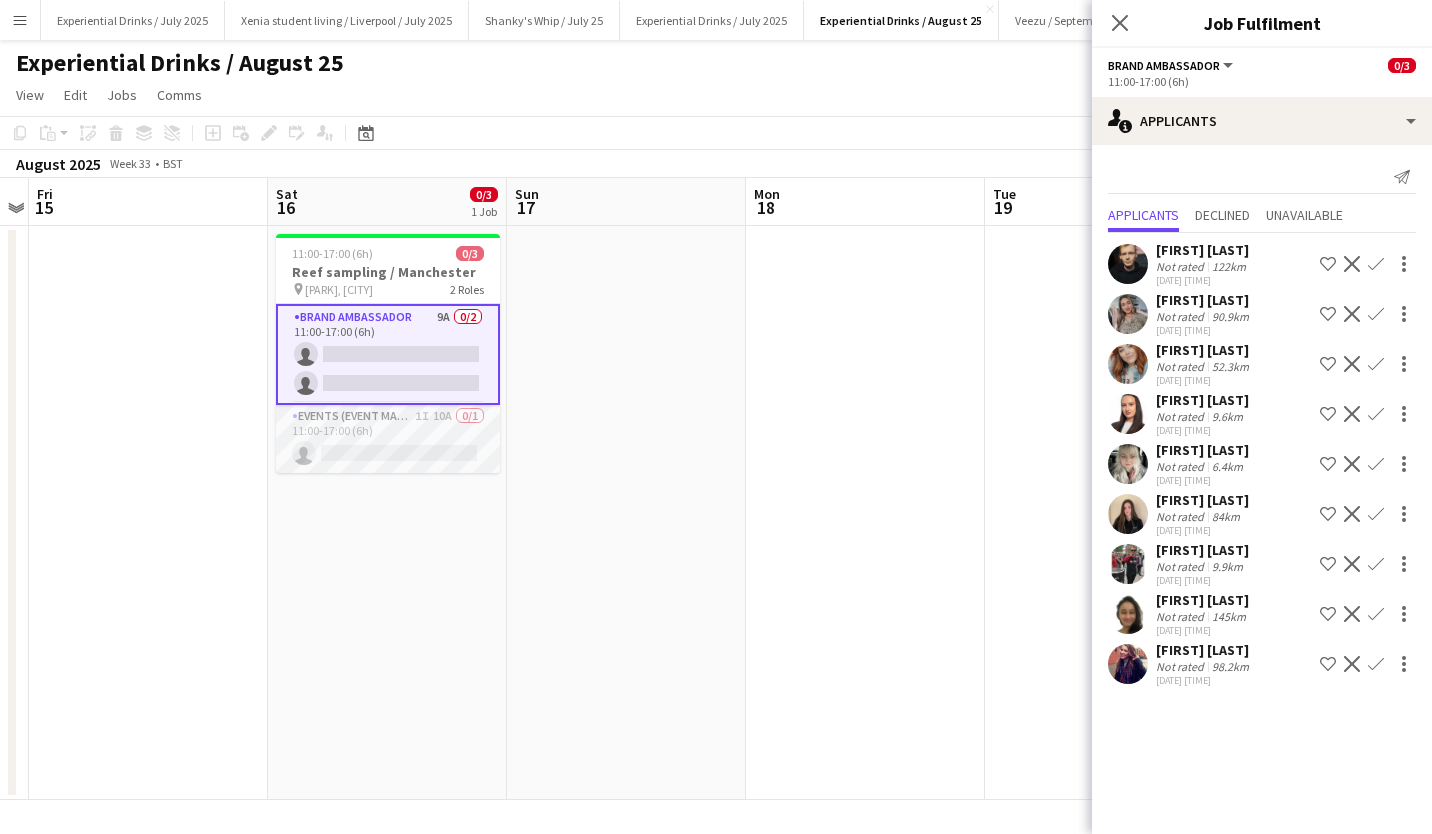 click on "Events (Event Manager)   1I   10A   0/1   11:00-17:00 (6h)
single-neutral-actions" at bounding box center (388, 439) 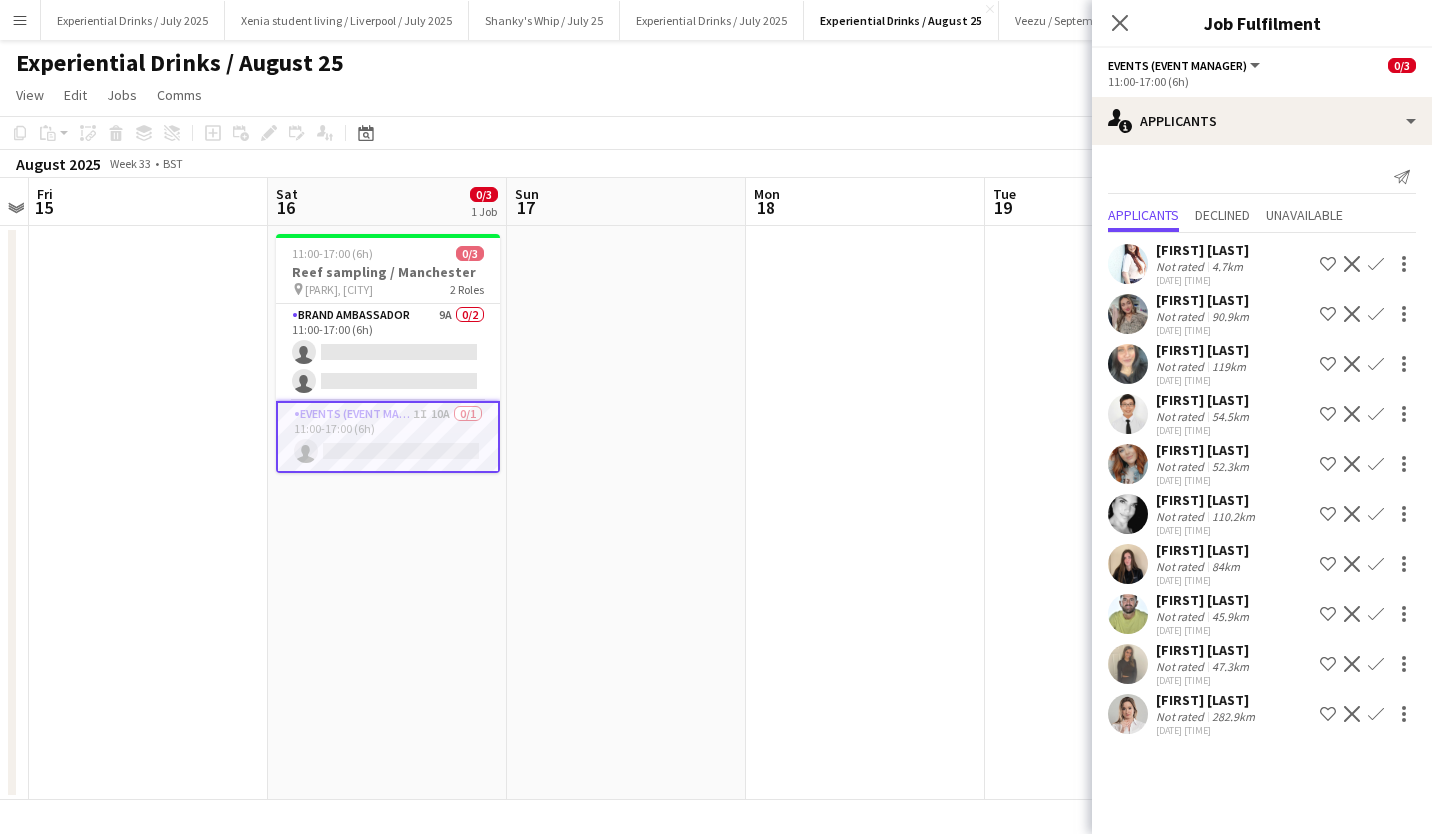 click on "Katy Delaney   Not rated   4.7km   30-07-2025 16:43
Shortlist crew
Decline
Confirm
Eima Karim   Not rated   90.9km   30-07-2025 20:42
Shortlist crew
Decline
Confirm
Uzma Nawaz   Not rated   119km   30-07-2025 23:48
Shortlist crew
Decline
Confirm
Siu Kei Ng   Not rated   54.5km   31-07-2025 01:02
Shortlist crew
Decline
Confirm
Kirsten Lawrence   Not rated   52.3km   31-07-2025 07:38
Shortlist crew
Decline
Confirm
Vanessa Thom   Not rated   110.2km   01-08-2025 10:42
Shortlist crew
Decline" at bounding box center (1262, 487) 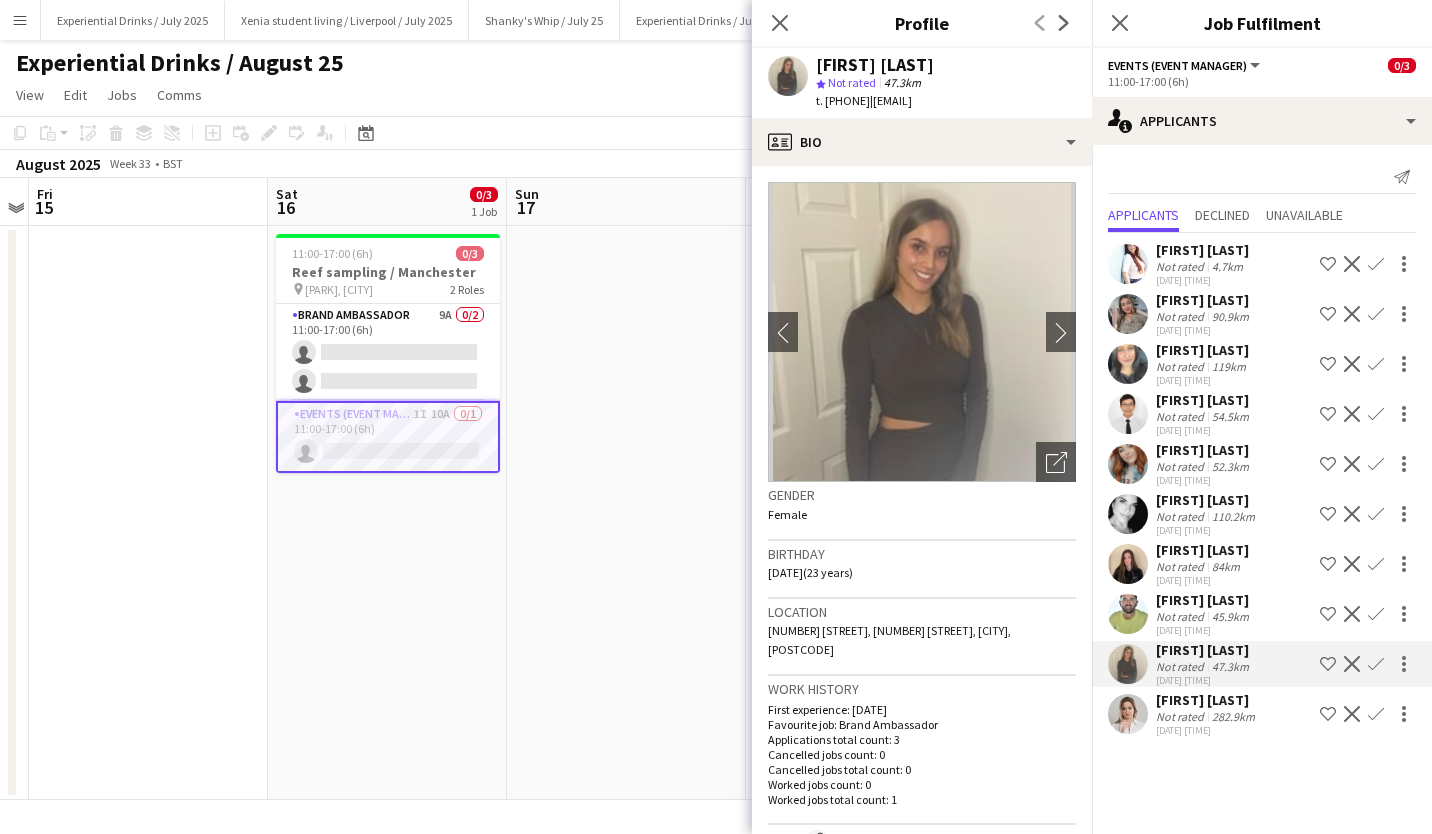 click on "Events (Event Manager)   1I   10A   0/1   11:00-17:00 (6h)
single-neutral-actions" at bounding box center (388, 437) 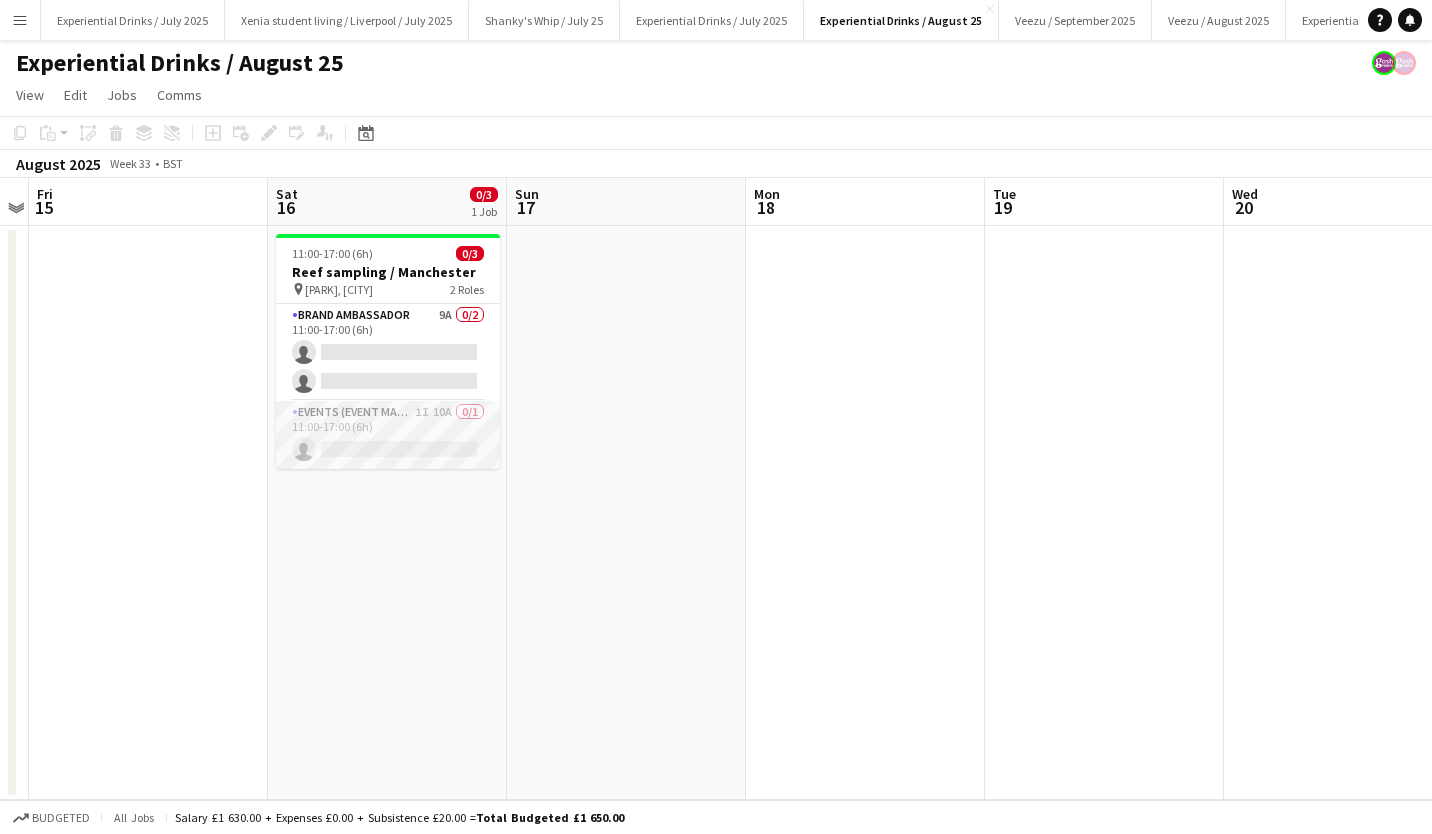 click on "Events (Event Manager)   1I   10A   0/1   11:00-17:00 (6h)
single-neutral-actions" at bounding box center (388, 435) 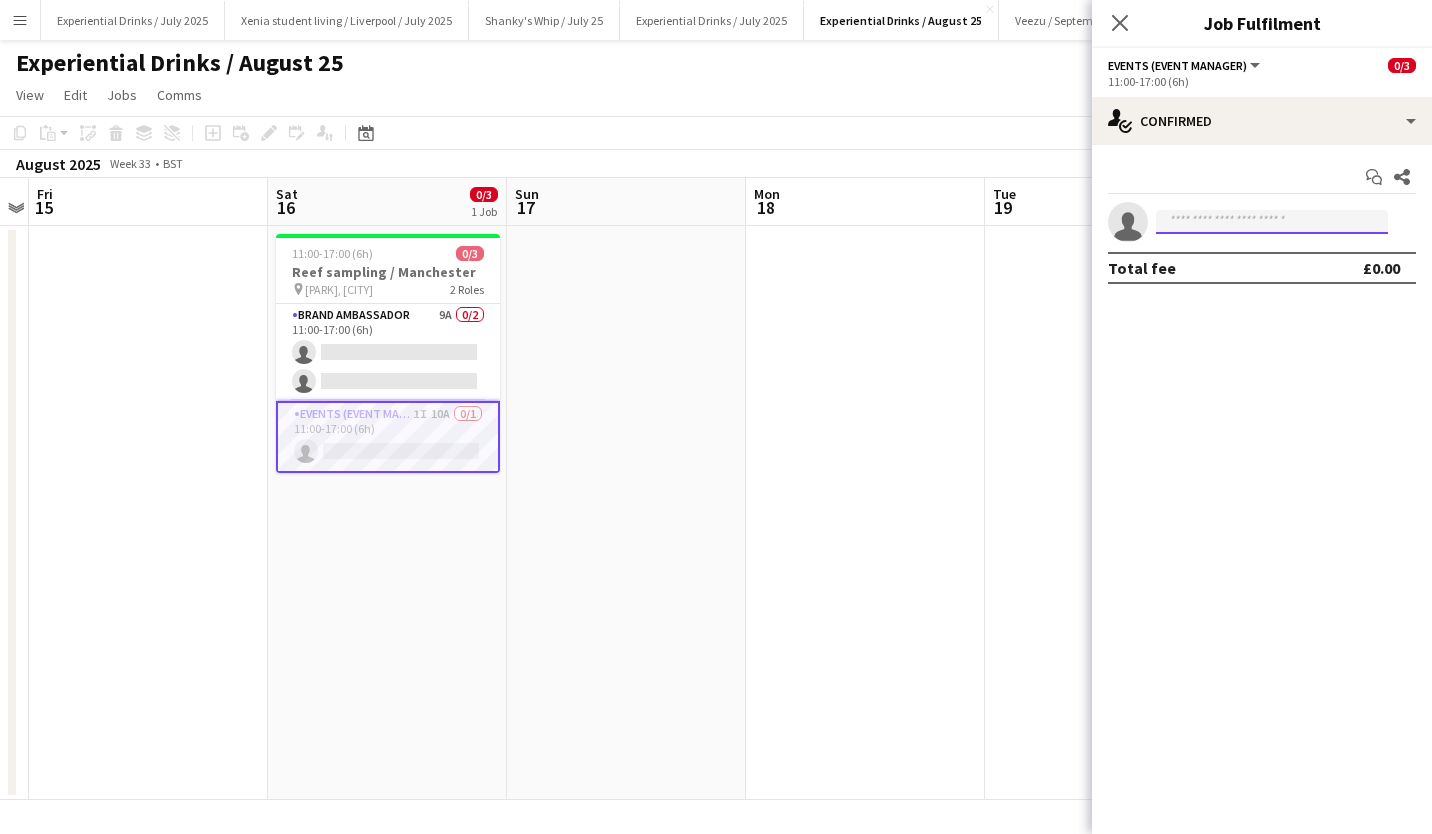click at bounding box center (1272, 222) 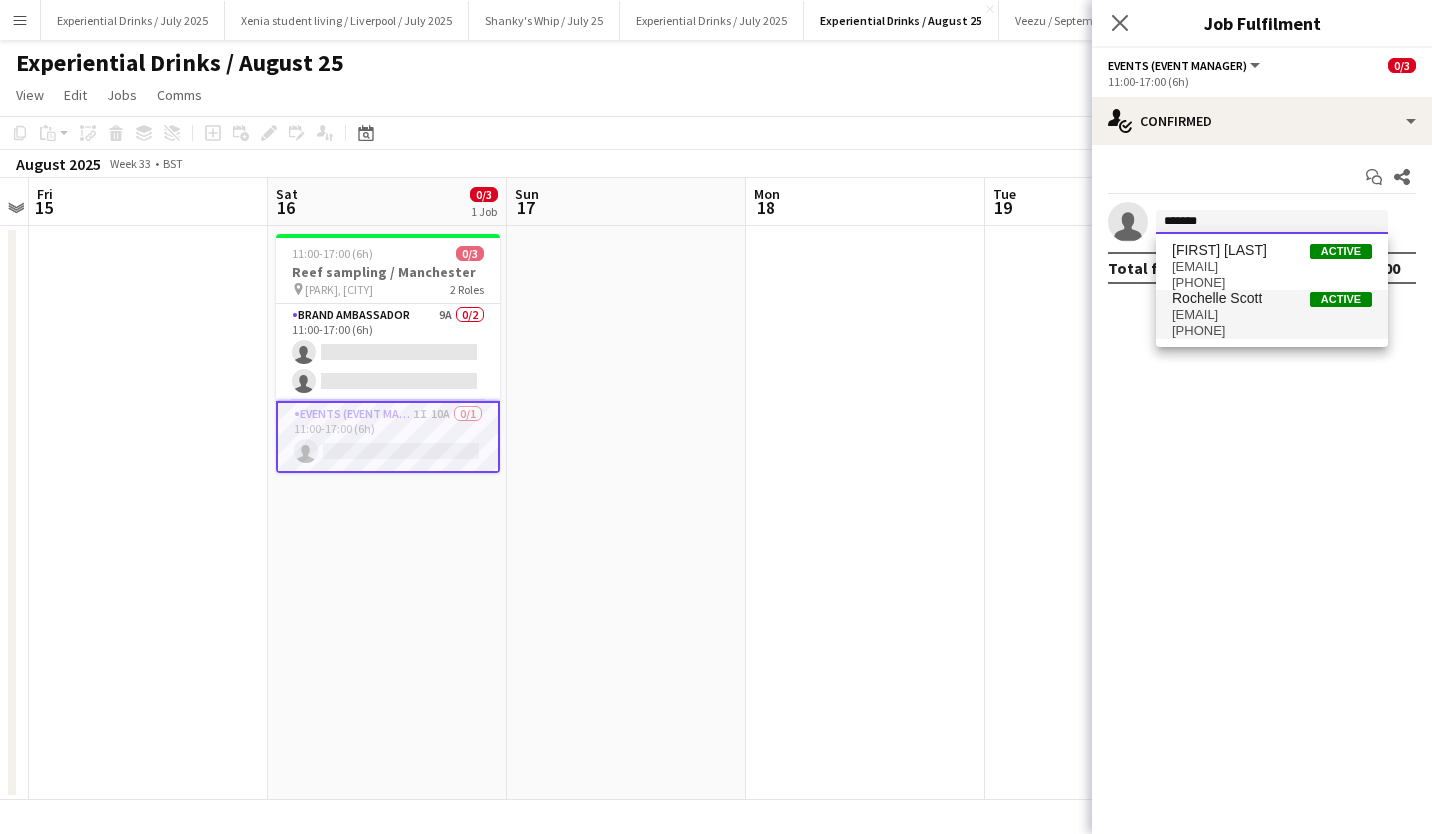 type on "*******" 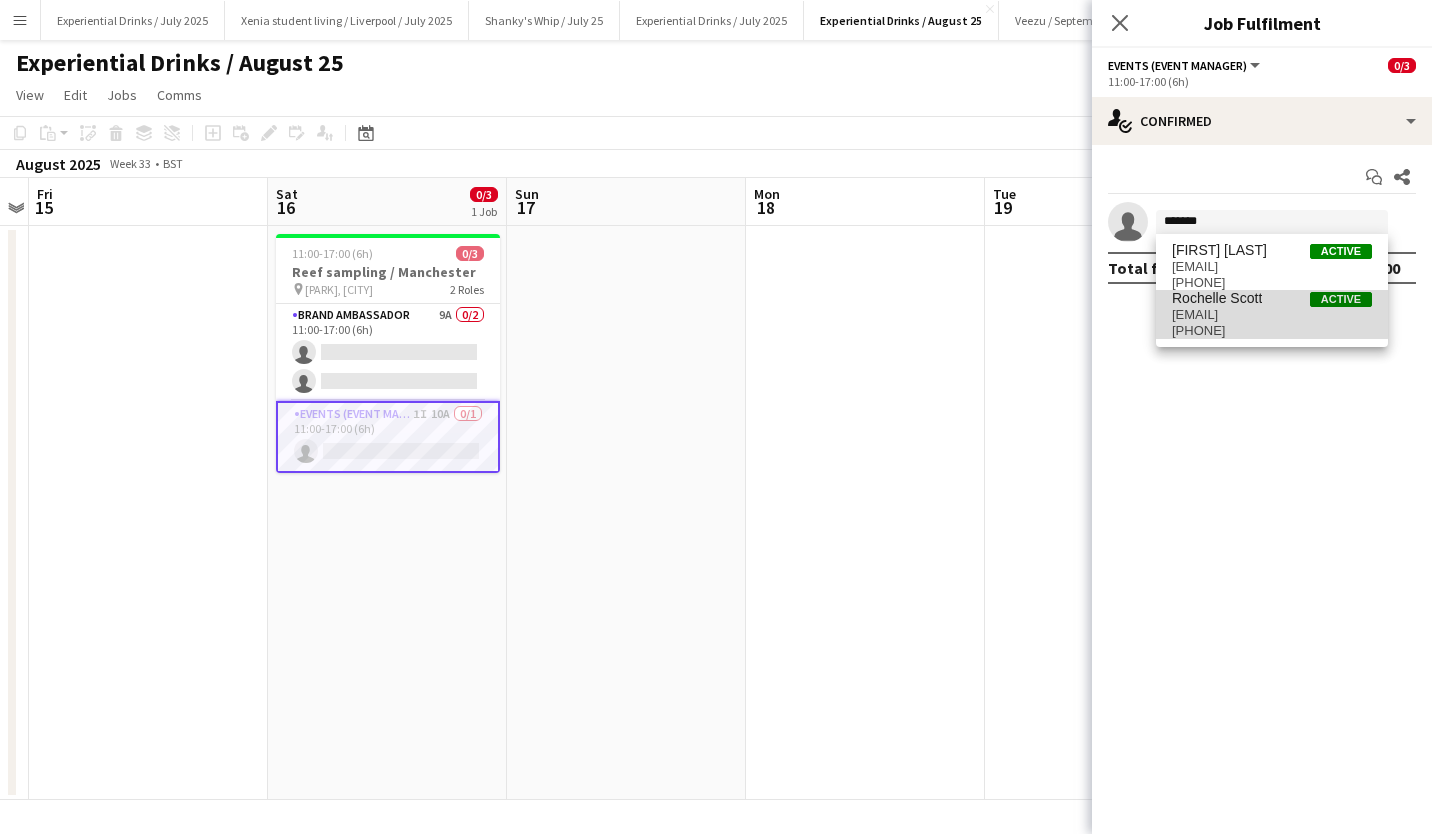 click on "Rochelle Scott  Active" at bounding box center [1272, 298] 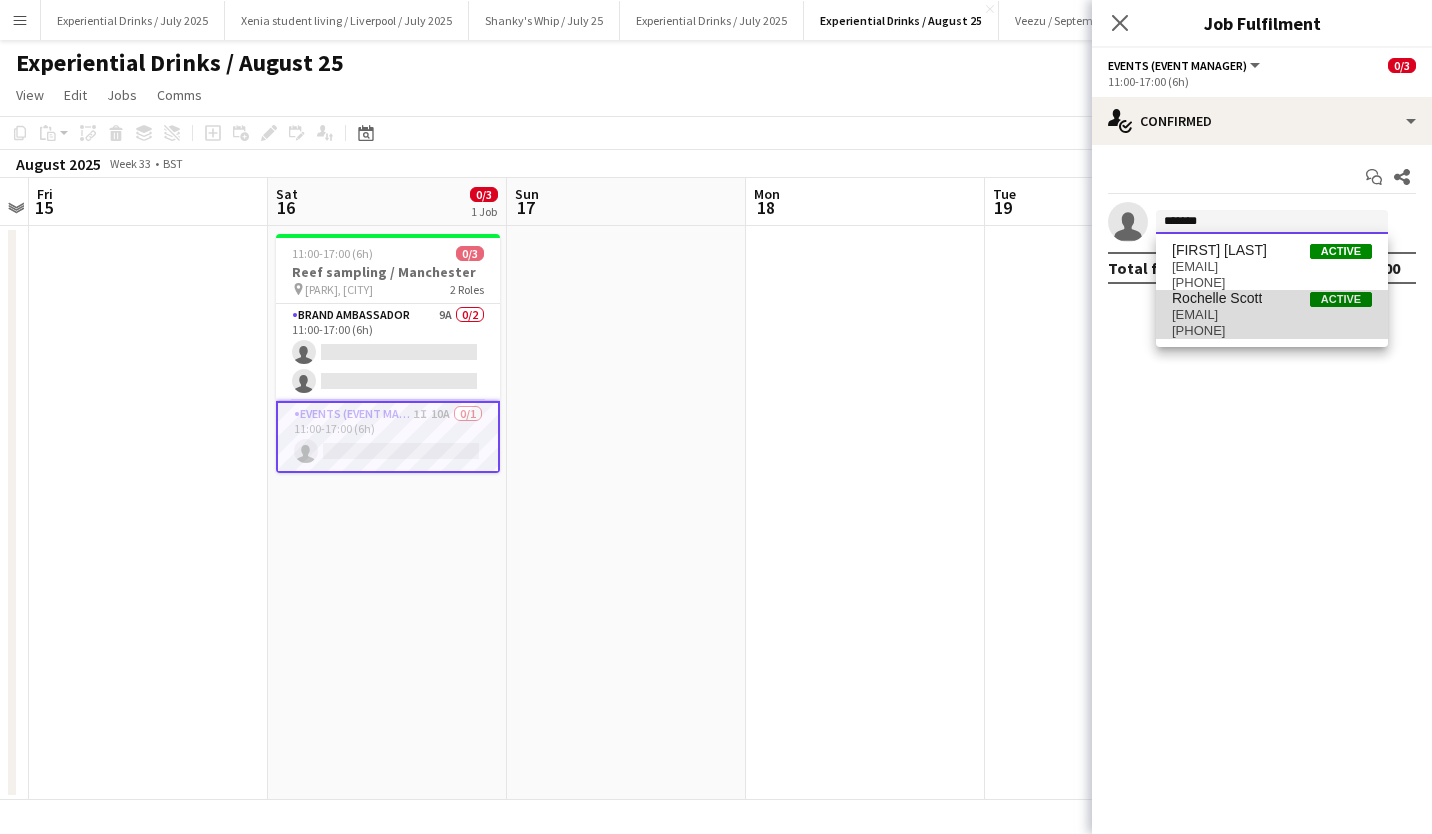 type 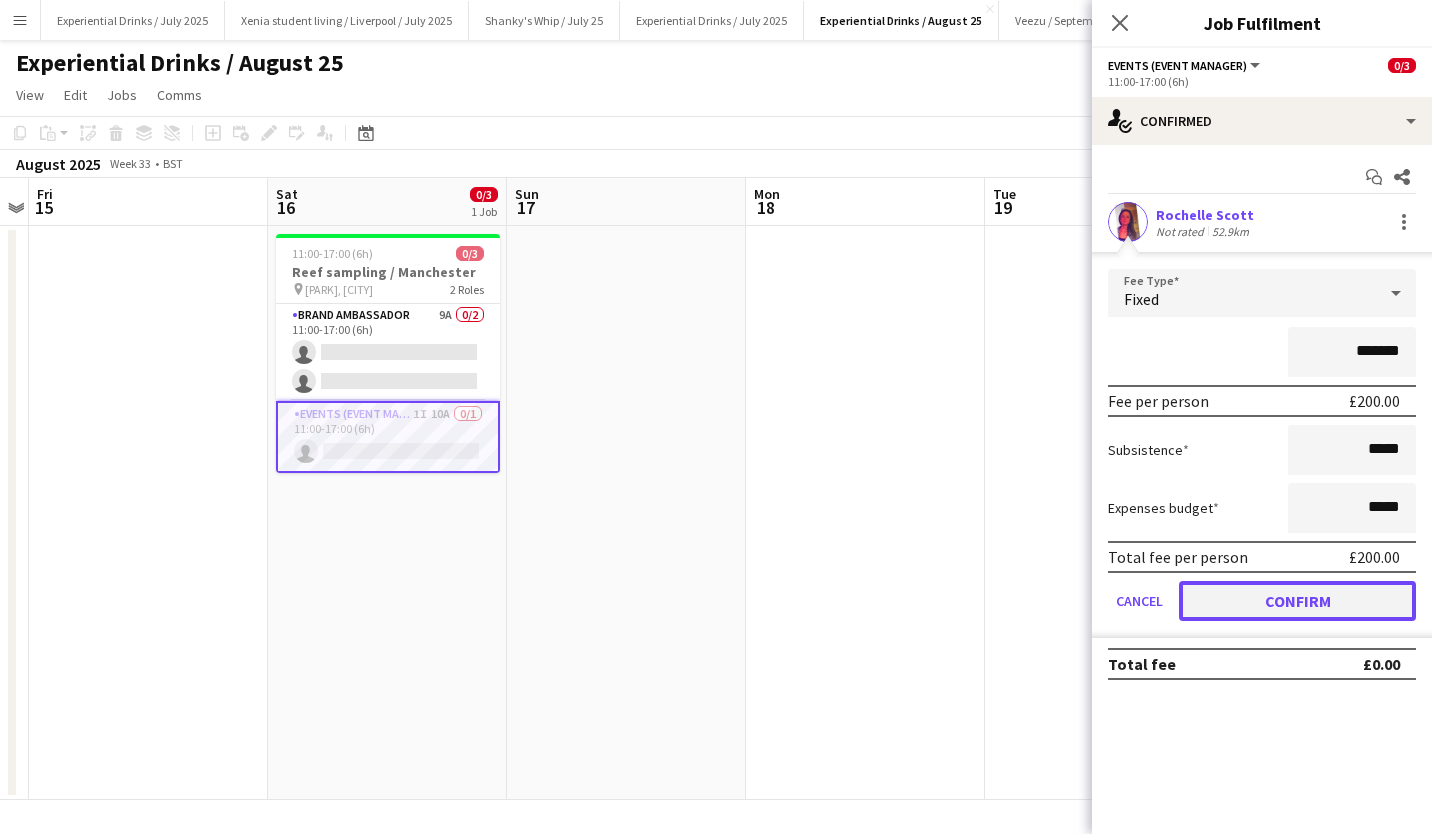 click on "Confirm" at bounding box center (1297, 601) 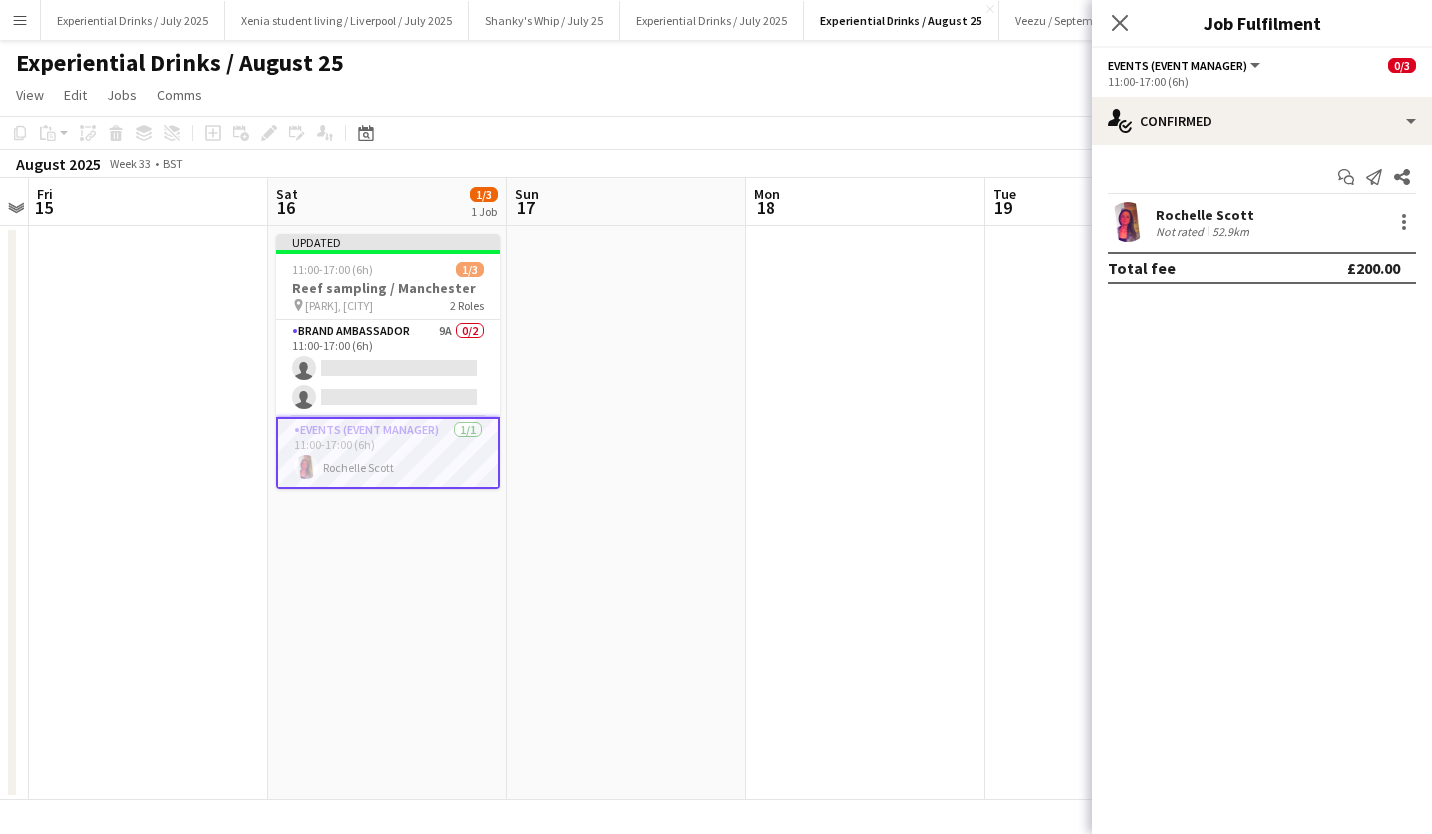 click on "Close pop-in" 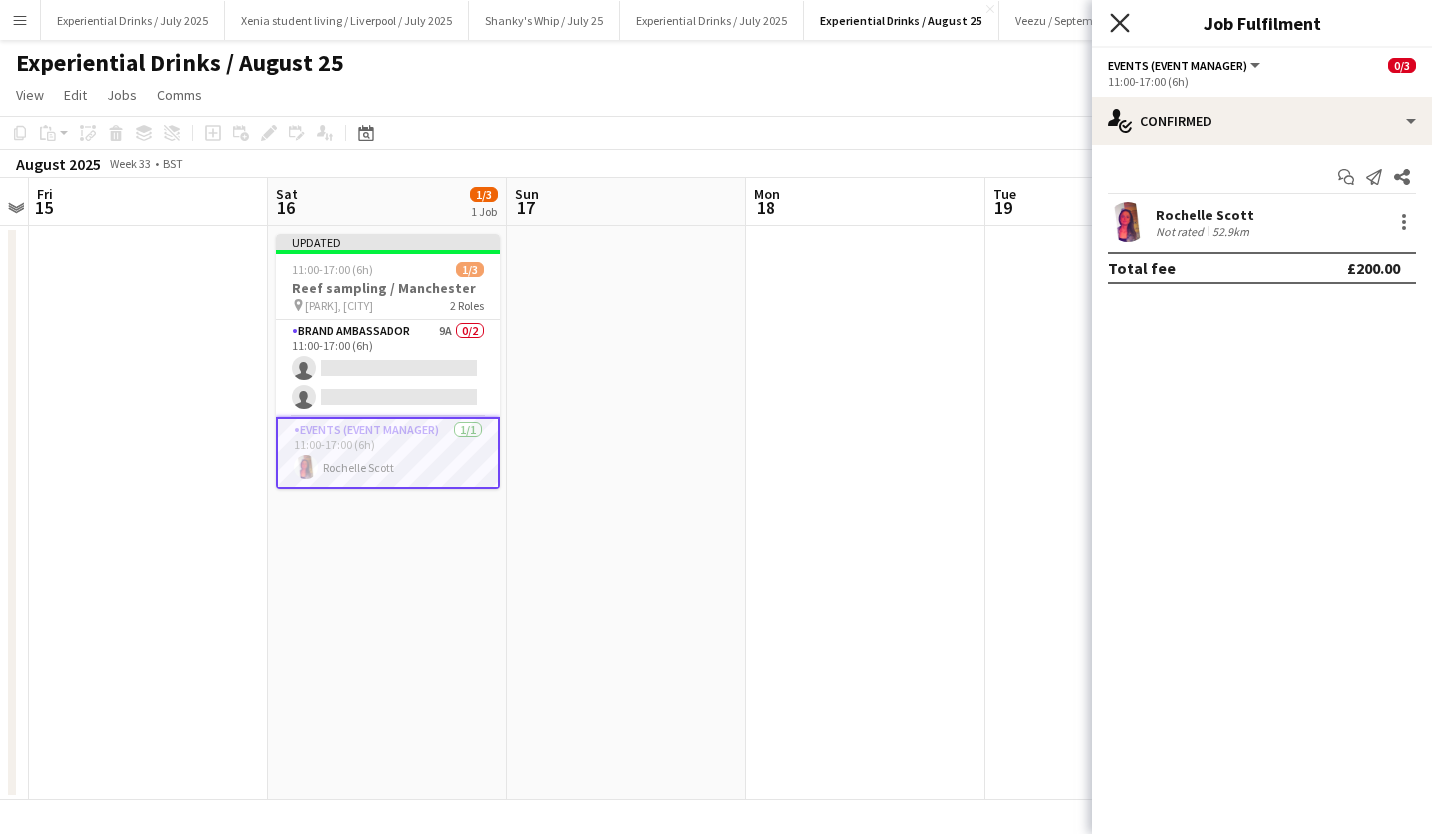 click on "Close pop-in" 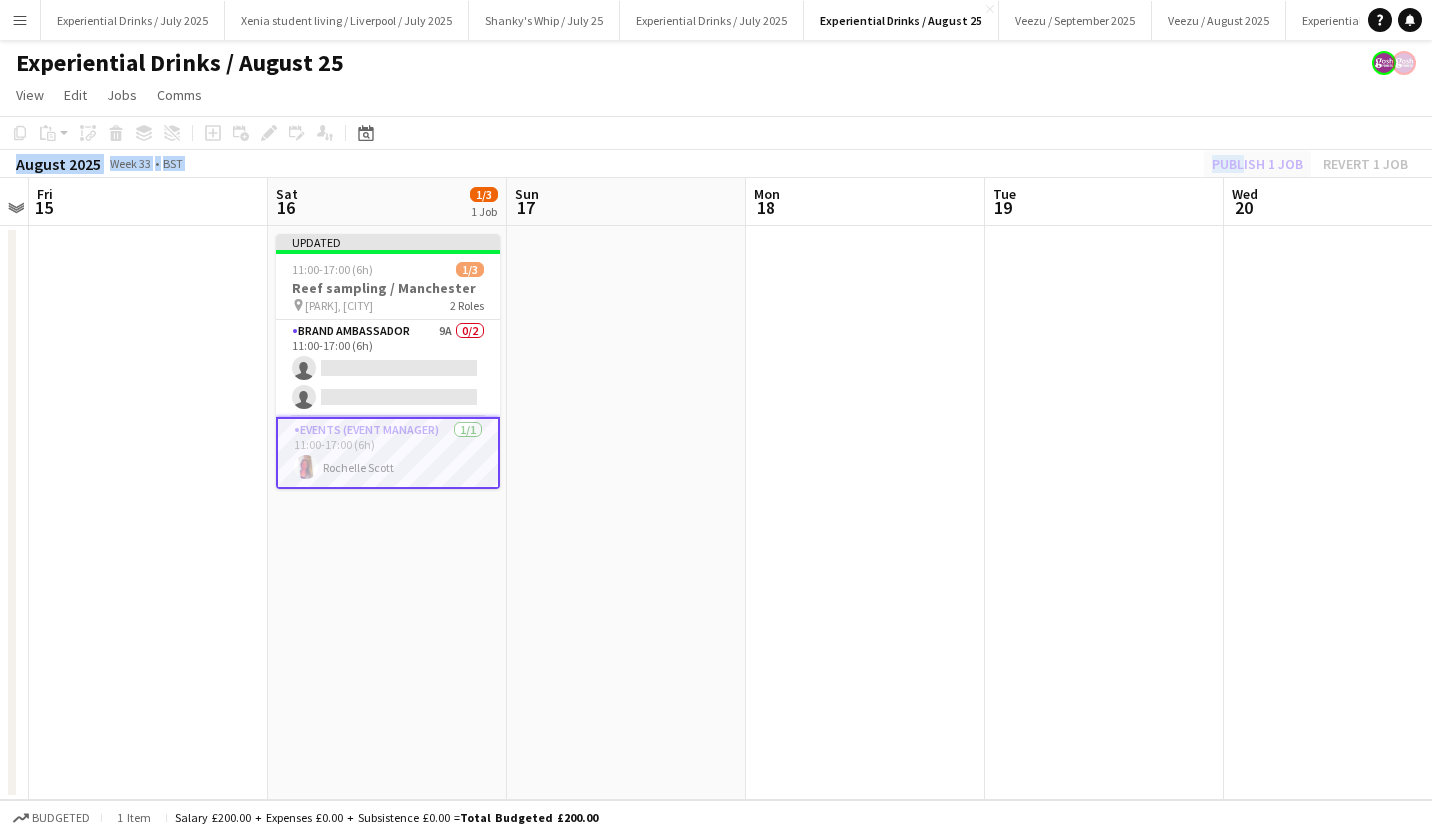drag, startPoint x: 1159, startPoint y: 119, endPoint x: 1244, endPoint y: 161, distance: 94.81033 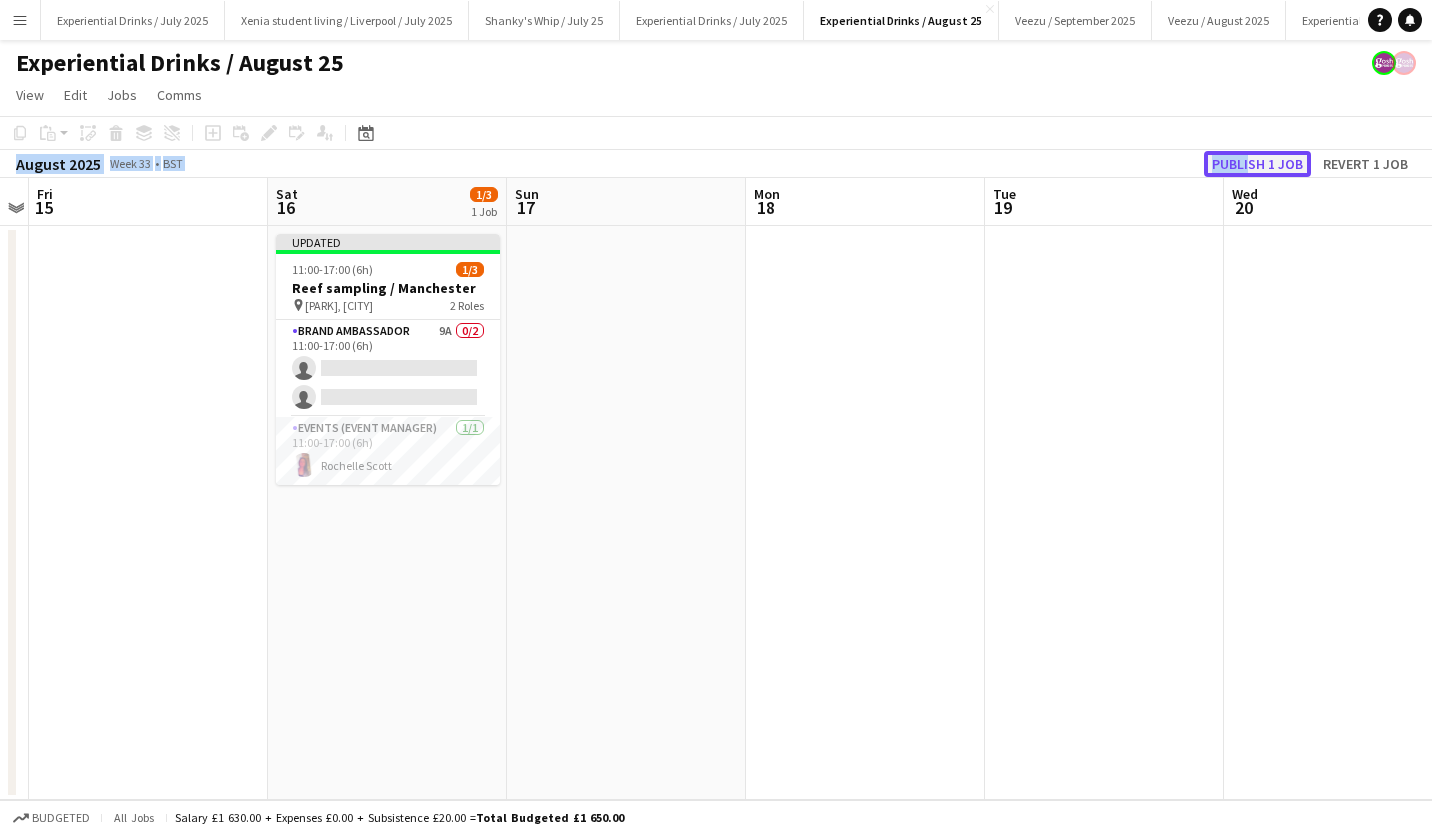 click on "Publish 1 job" 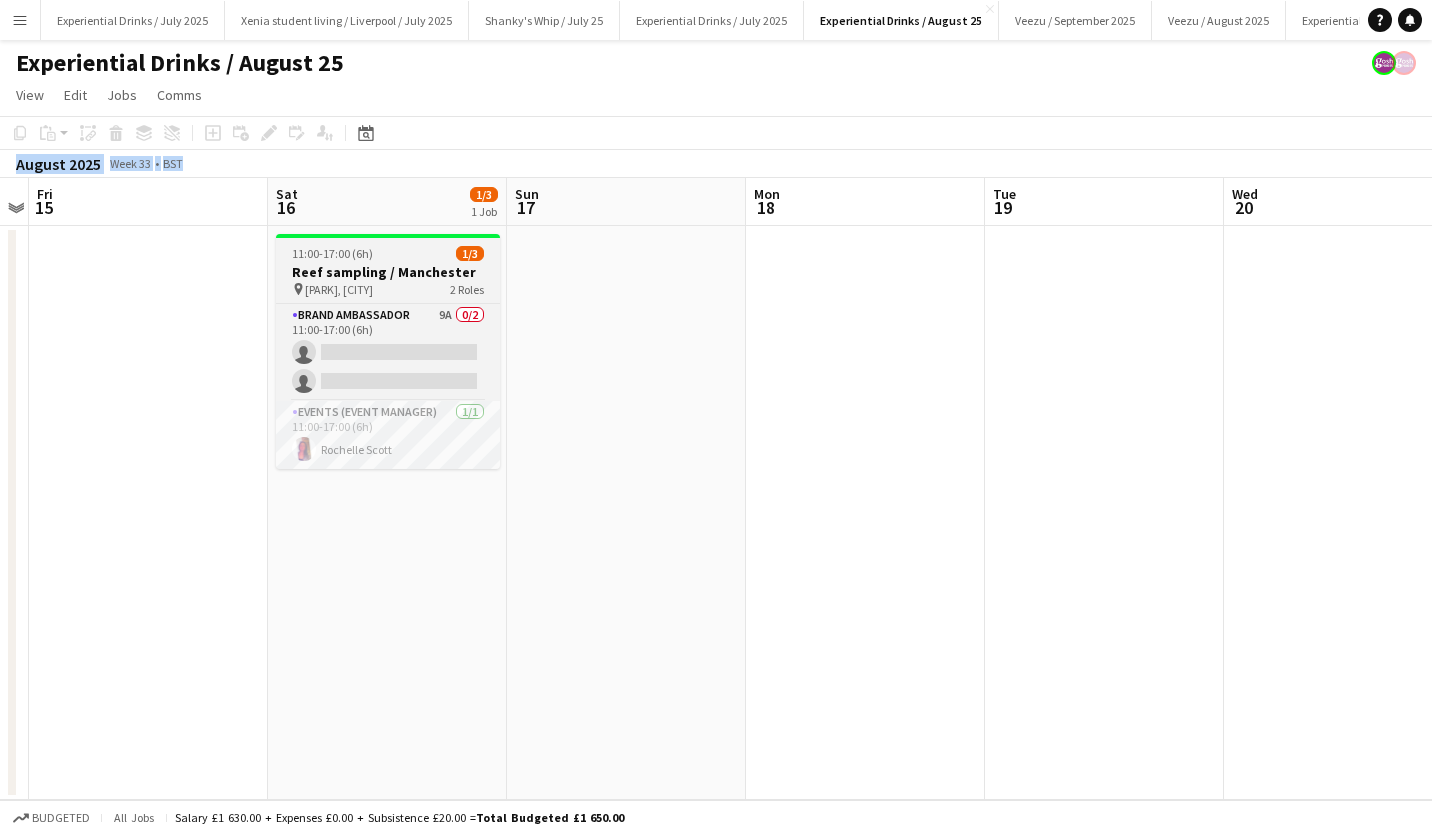 click on "Reef sampling / [CITY]" at bounding box center (388, 272) 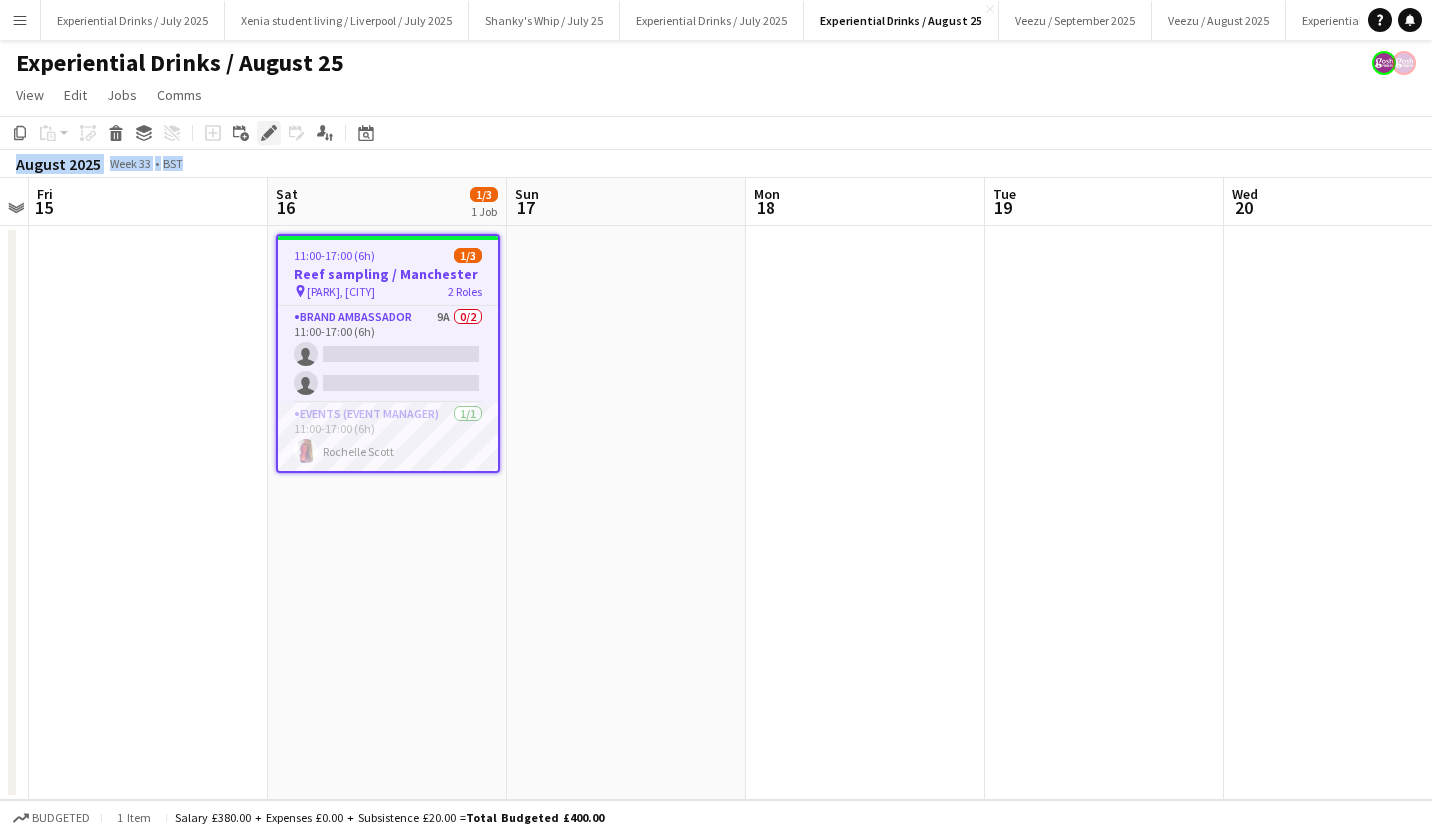 click on "Edit" 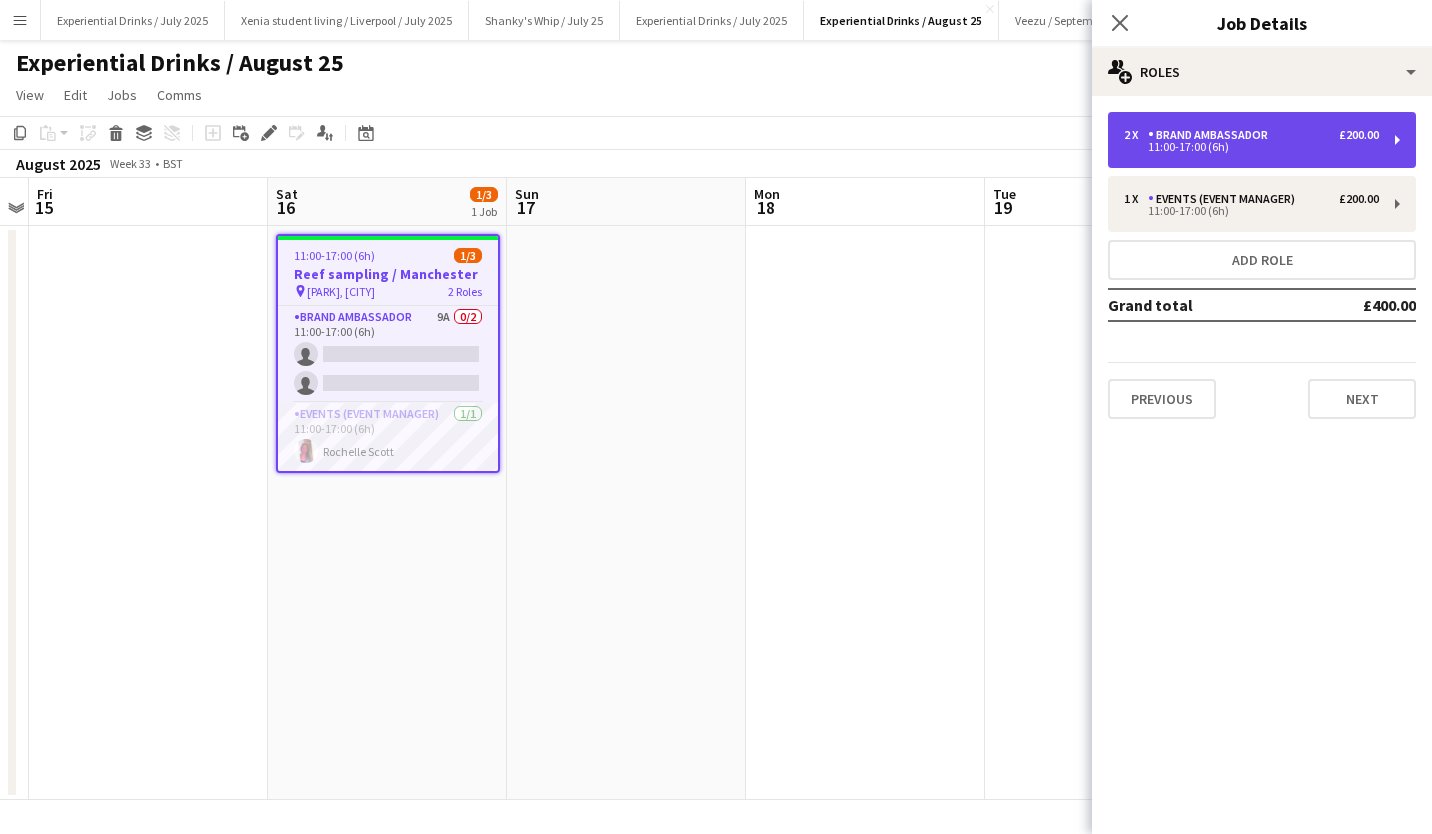 click on "2 x   Brand Ambassador   £200.00   11:00-17:00 (6h)" at bounding box center (1262, 140) 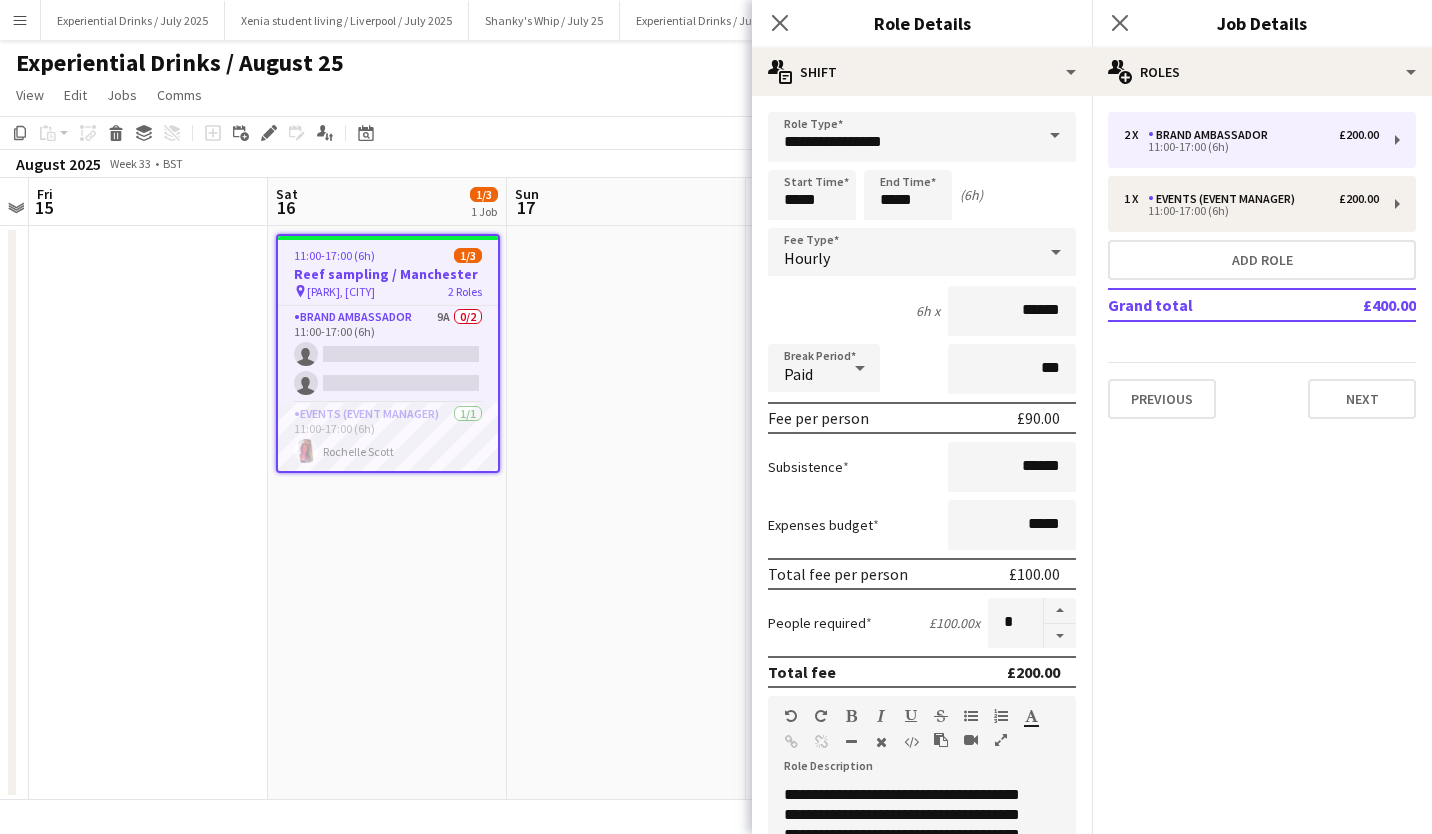 click on "Heaton Park, Manchester" at bounding box center [341, 291] 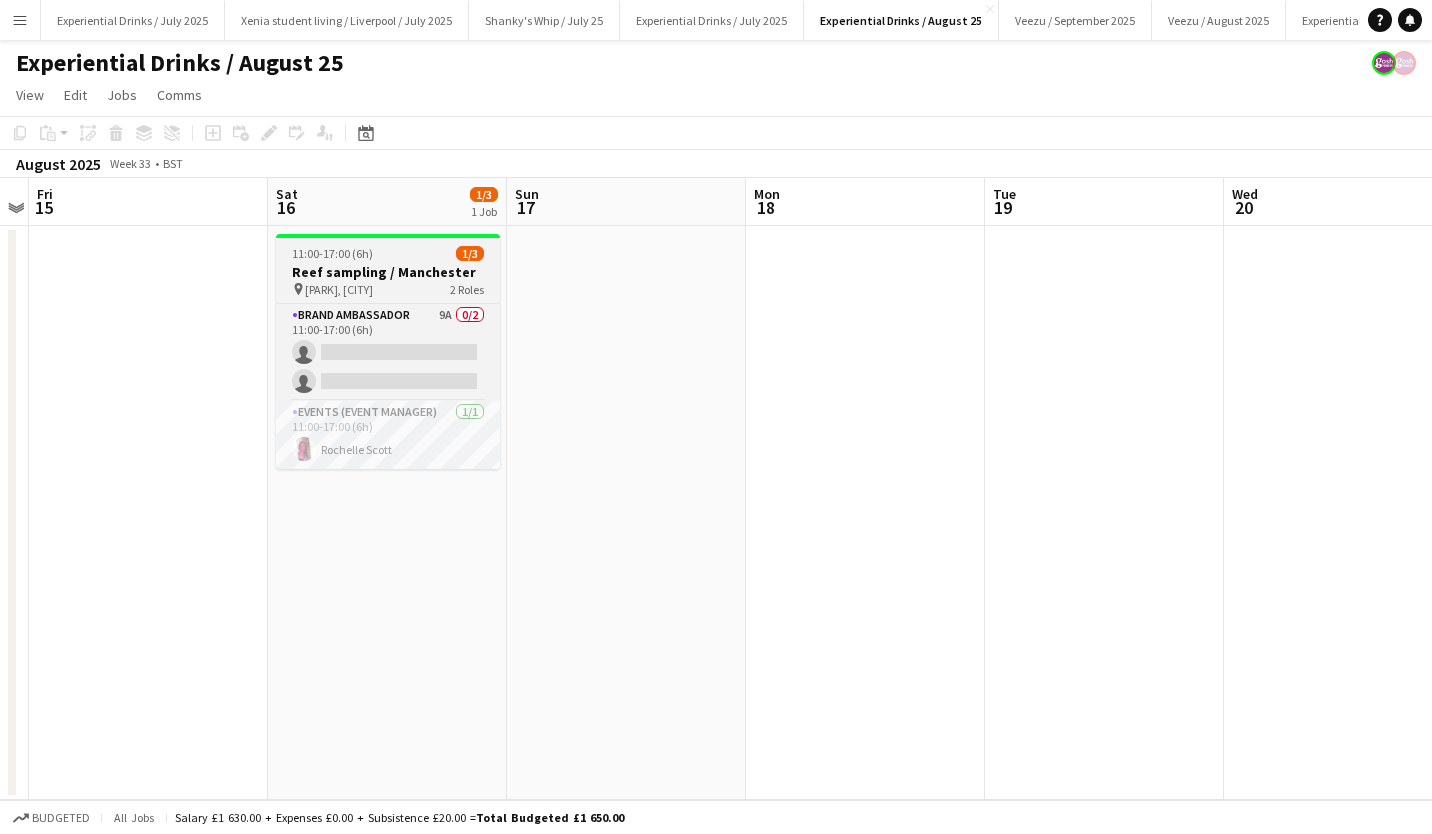 click on "Heaton Park, Manchester" at bounding box center [339, 289] 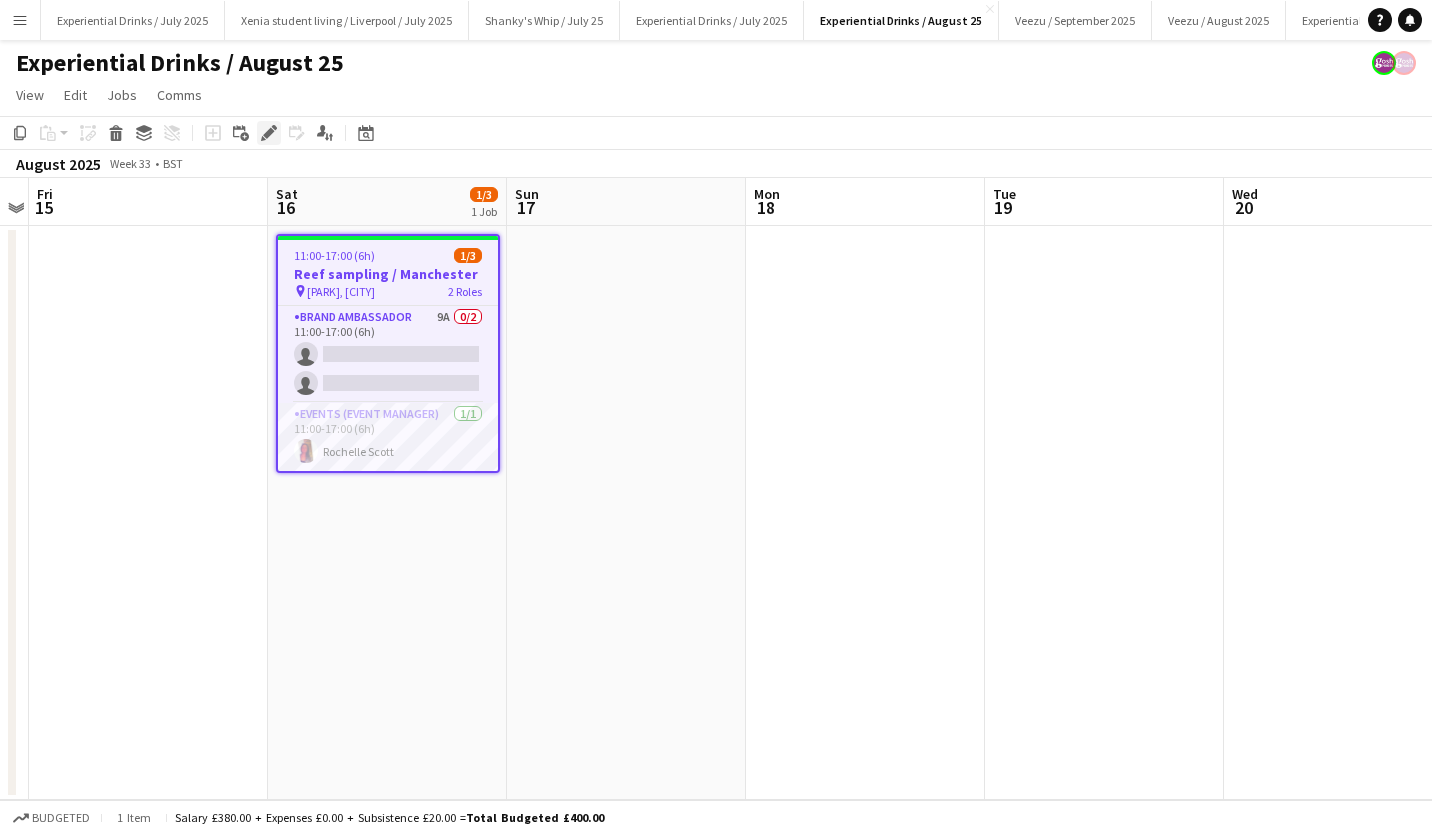 click on "Edit" 